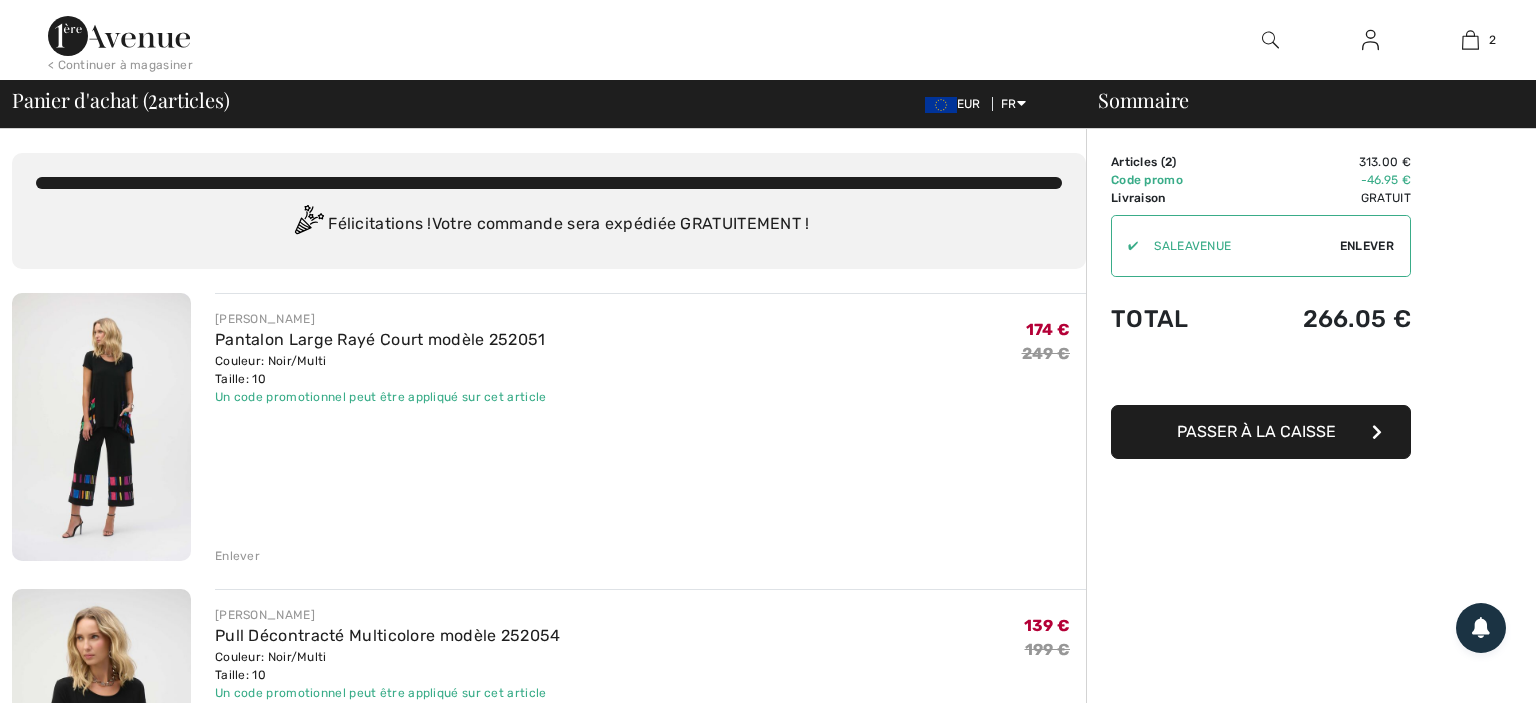 scroll, scrollTop: 0, scrollLeft: 0, axis: both 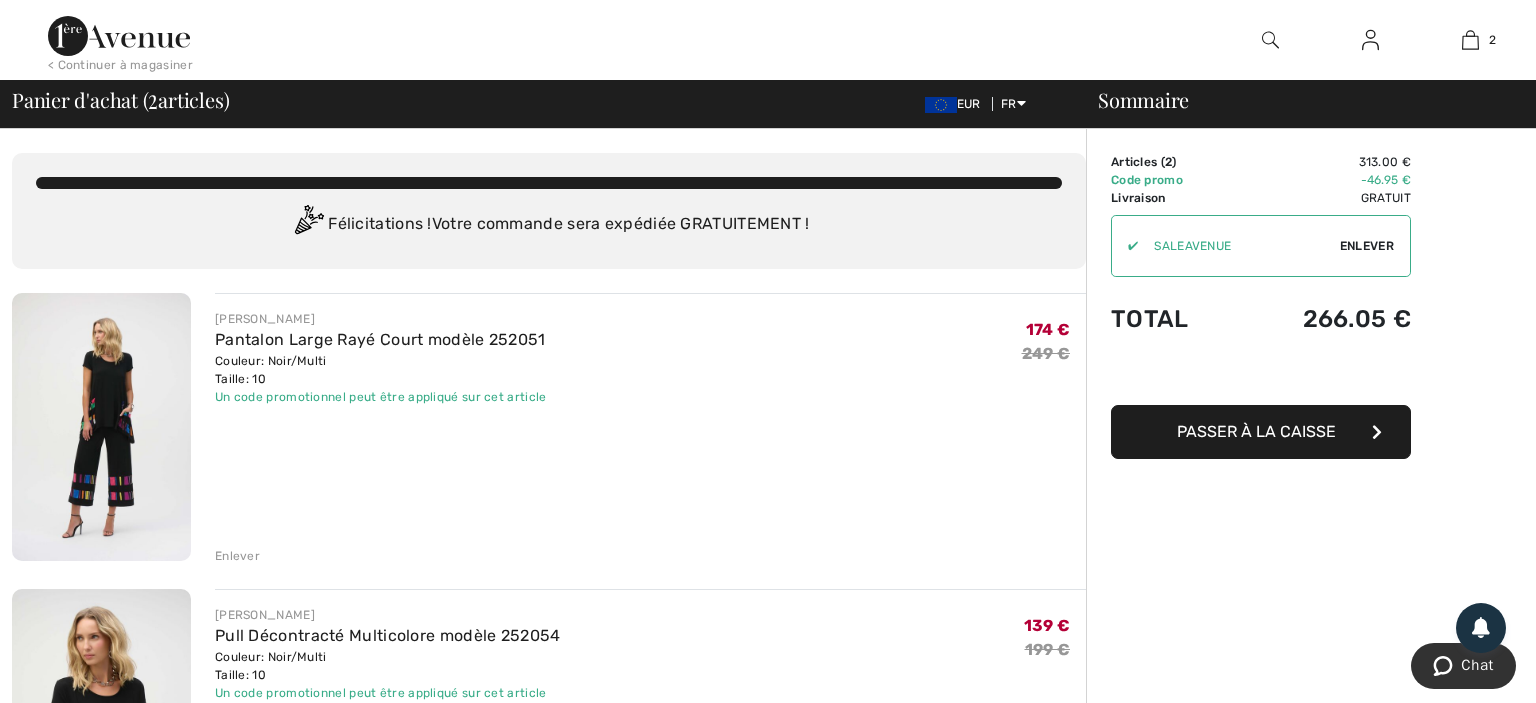 click at bounding box center [101, 427] 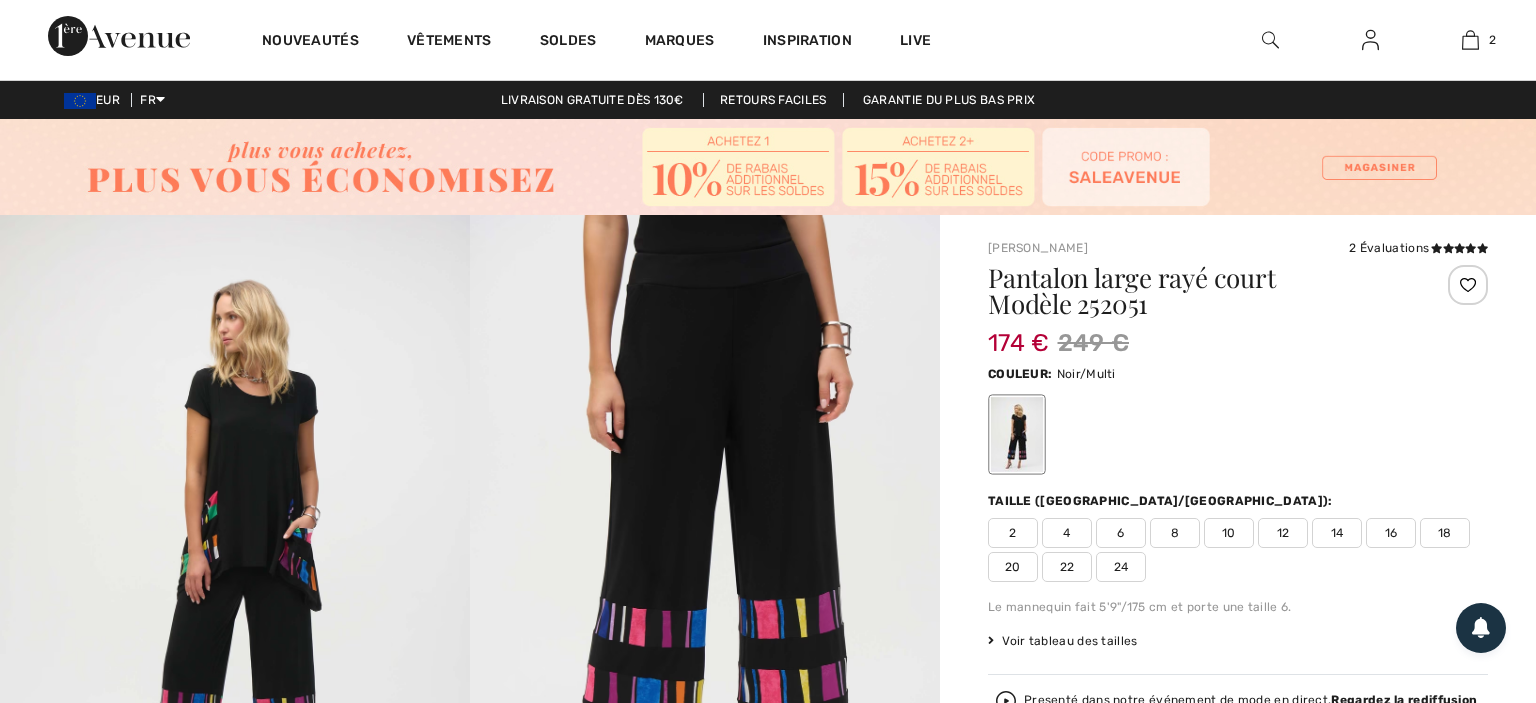 scroll, scrollTop: 45, scrollLeft: 0, axis: vertical 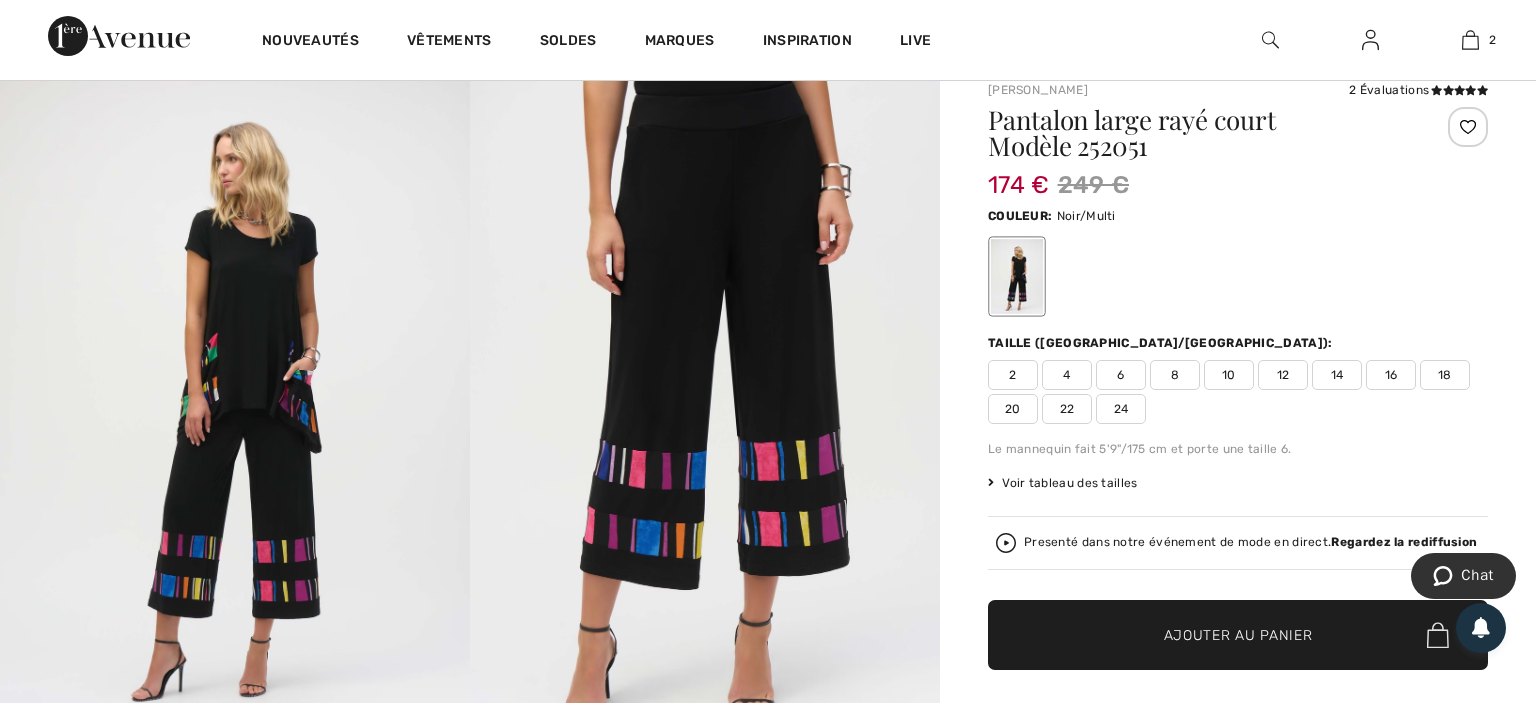 click on "Voir tableau des tailles" at bounding box center [1063, 483] 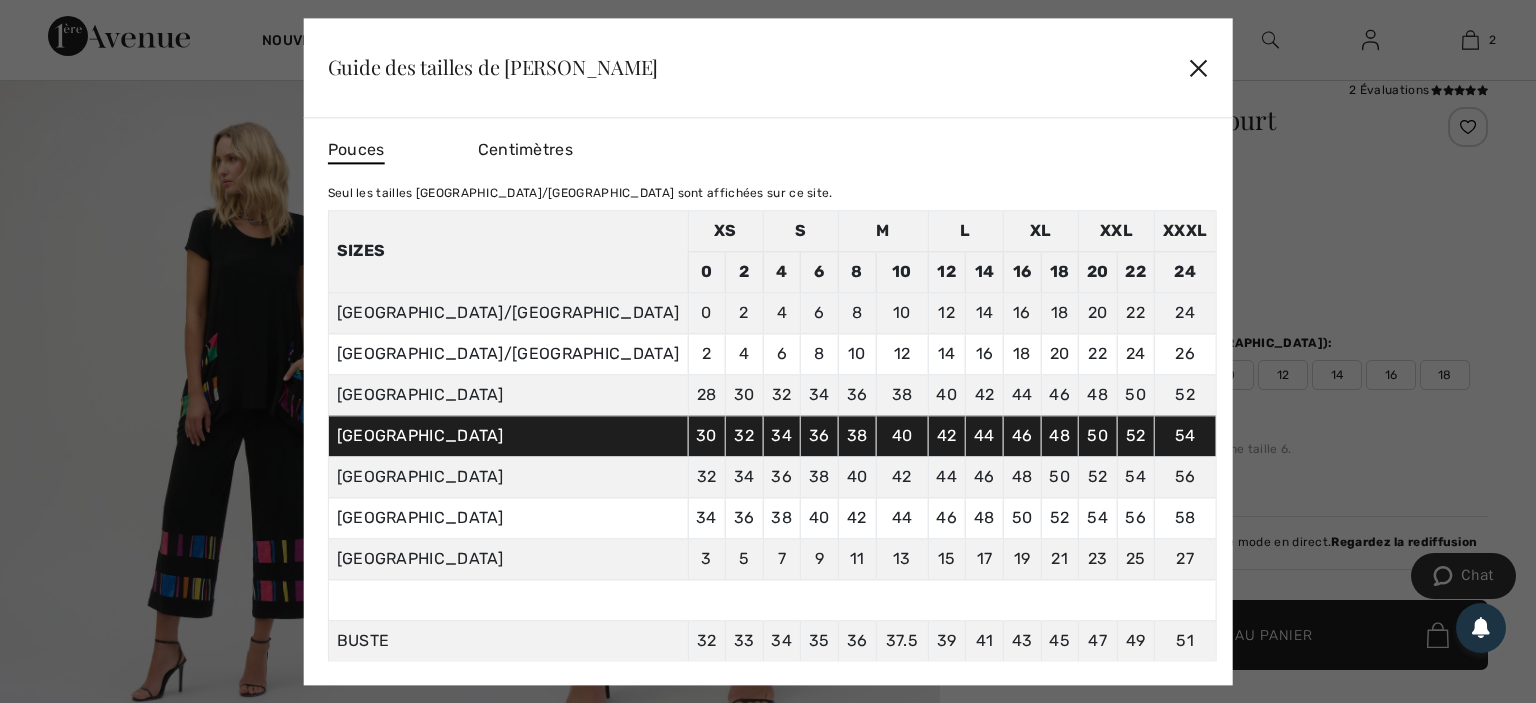 click on "Centimètres" at bounding box center (525, 149) 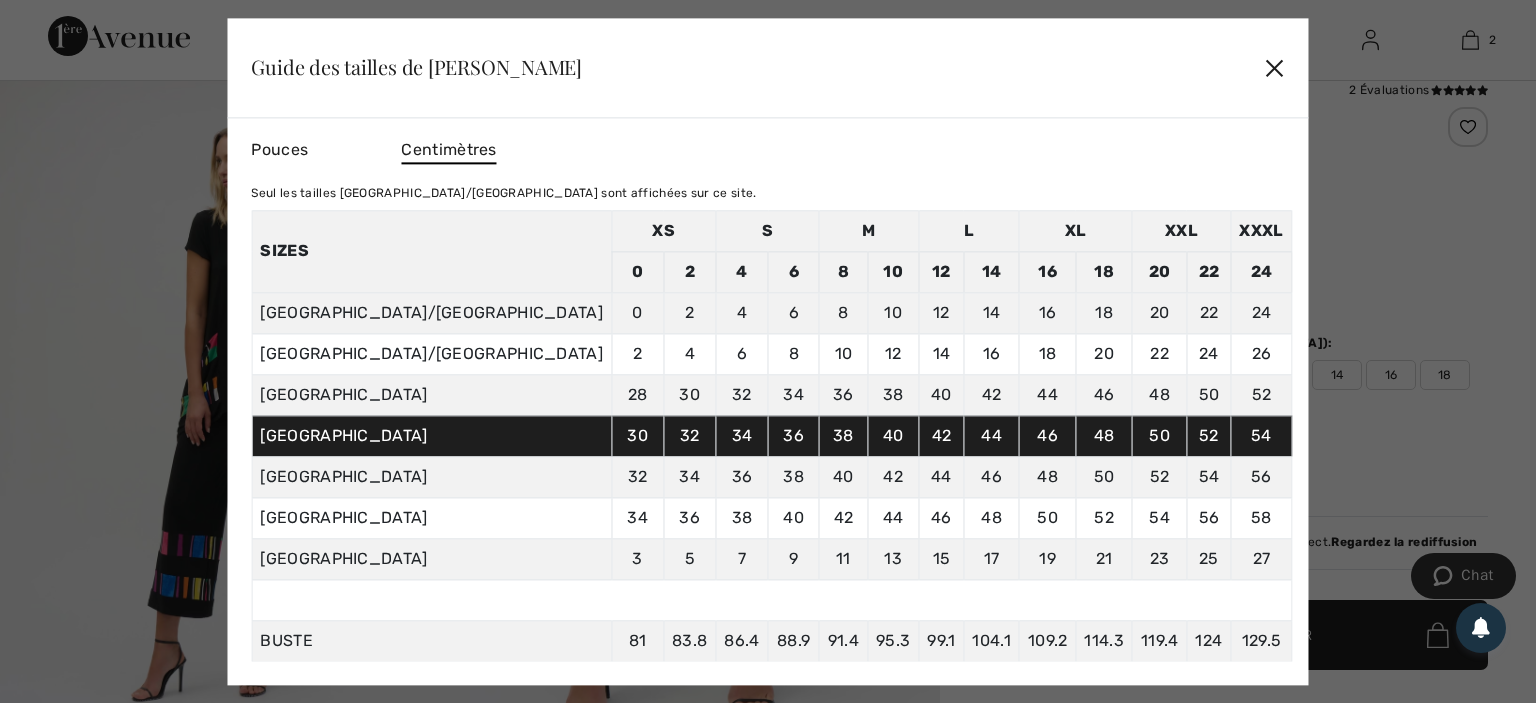 drag, startPoint x: 1162, startPoint y: 236, endPoint x: 1158, endPoint y: 346, distance: 110.0727 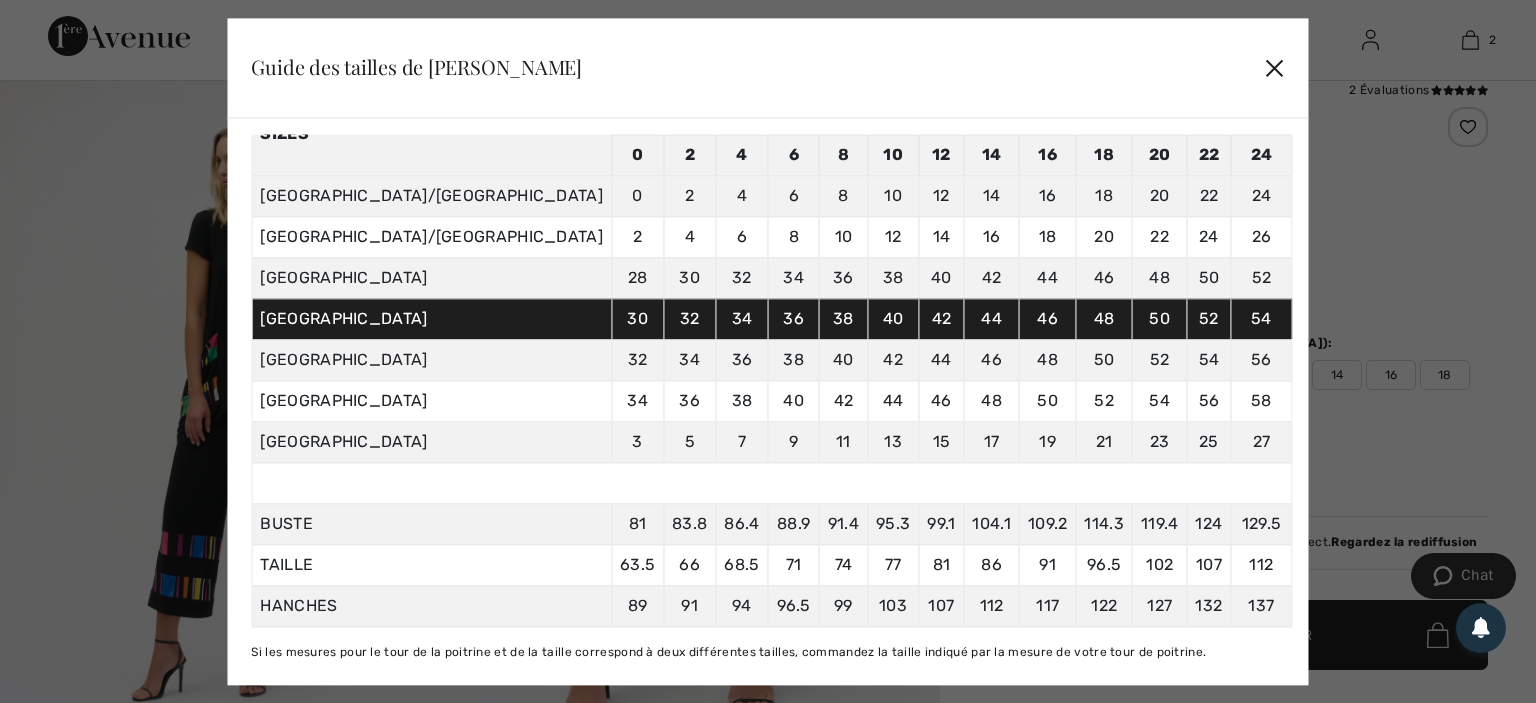 scroll, scrollTop: 228, scrollLeft: 0, axis: vertical 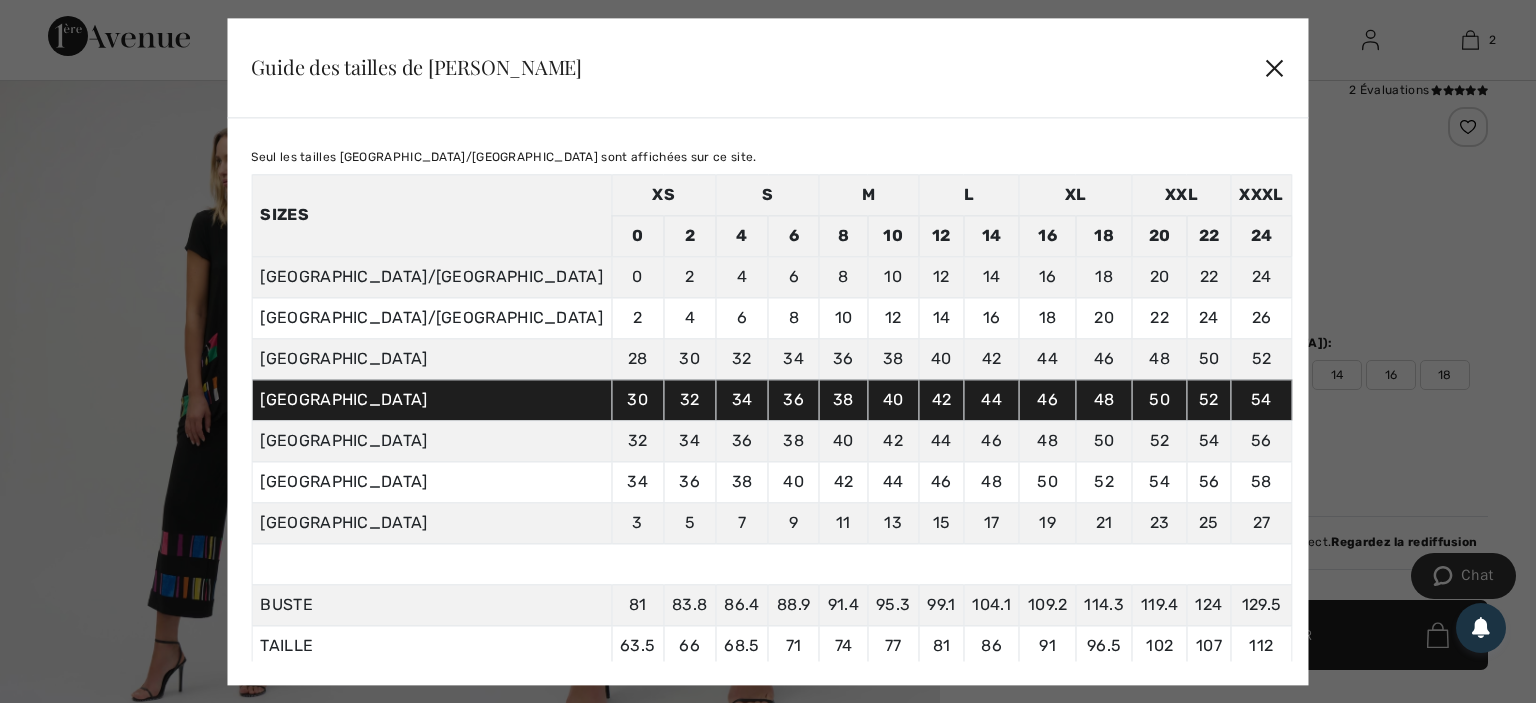 drag, startPoint x: 1174, startPoint y: 221, endPoint x: 1175, endPoint y: 333, distance: 112.00446 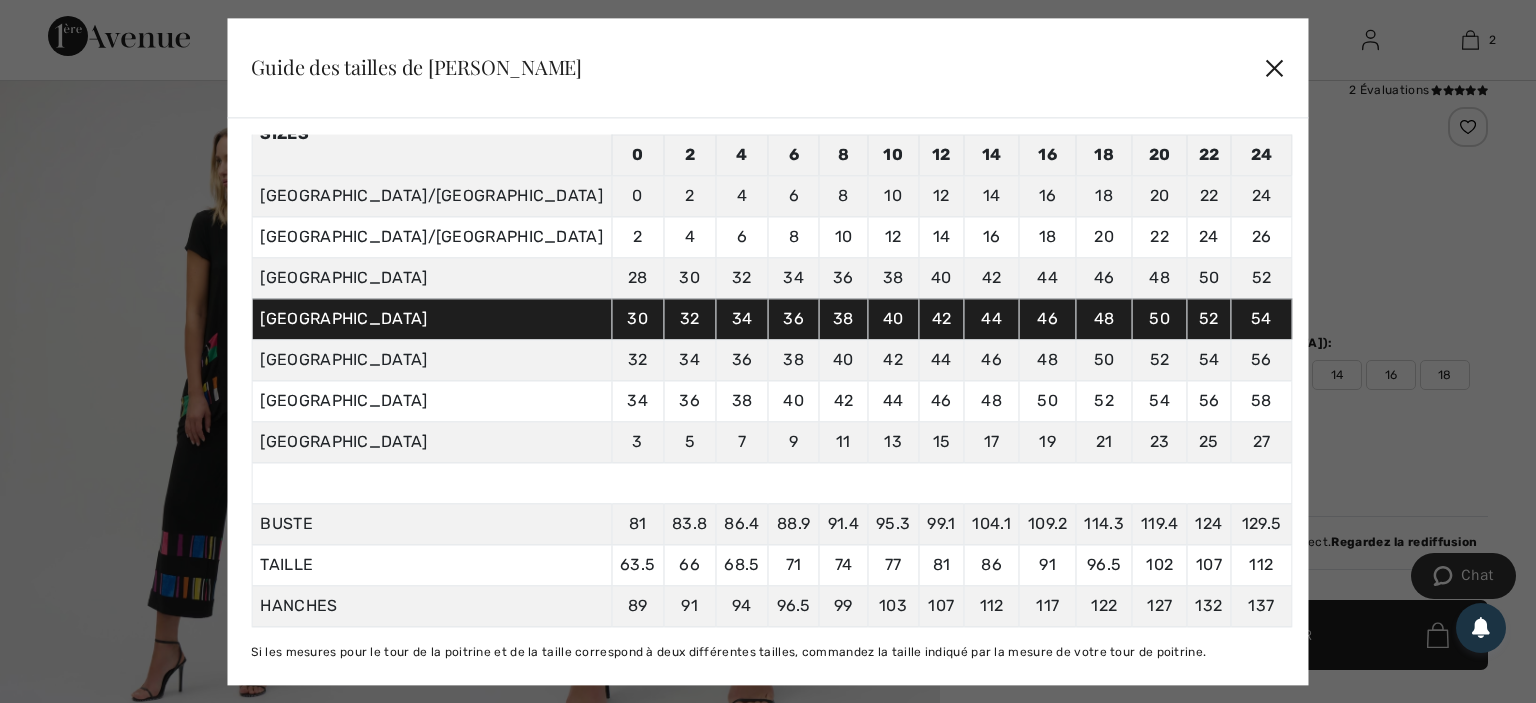 scroll, scrollTop: 151, scrollLeft: 0, axis: vertical 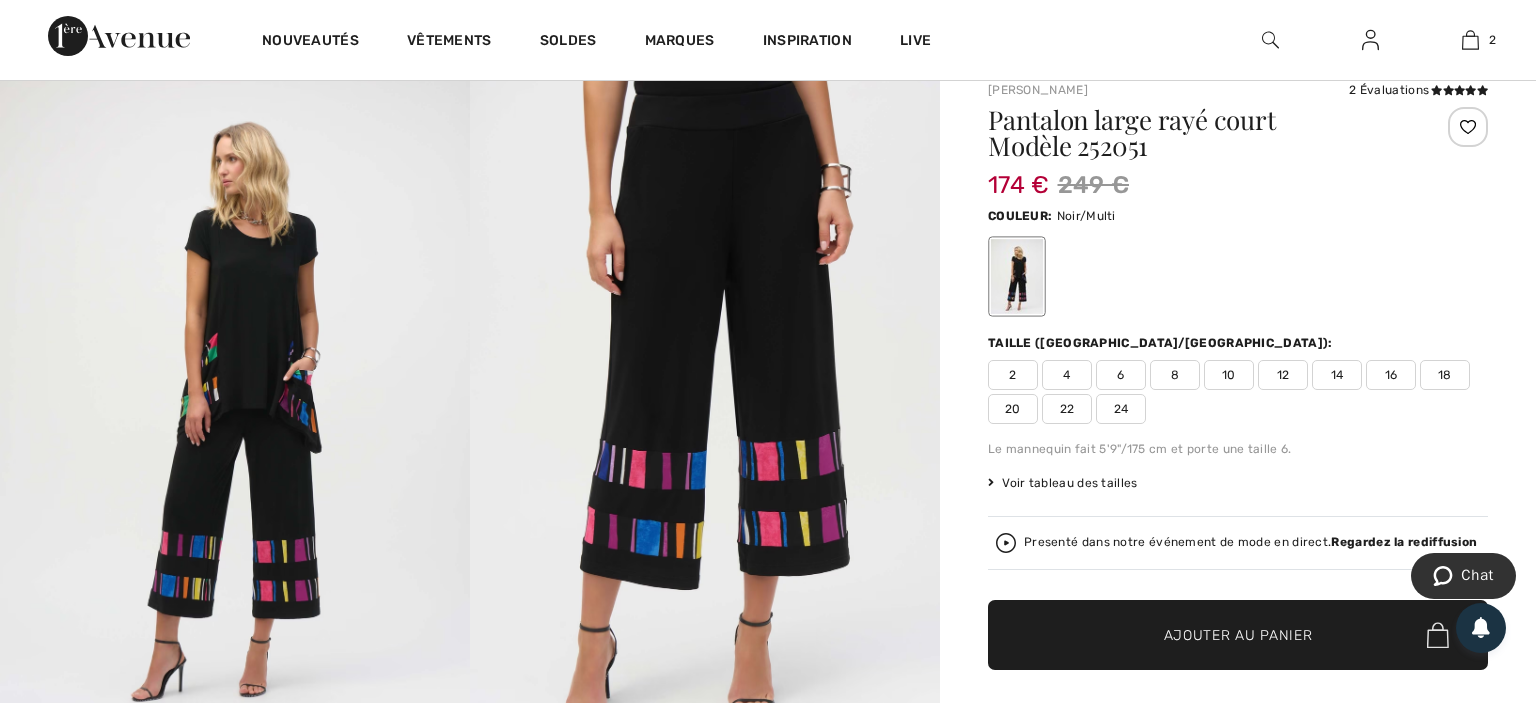 click on "8" at bounding box center [1175, 375] 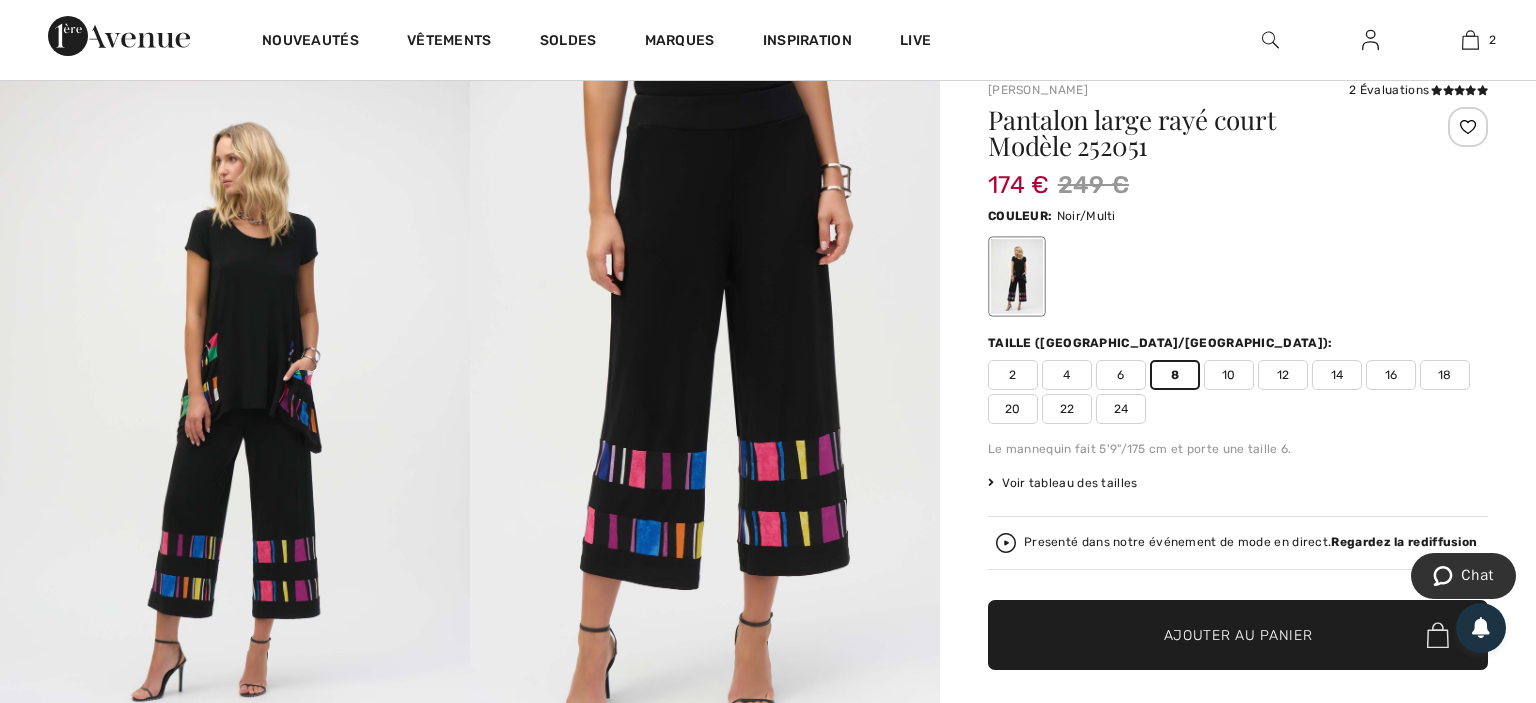 click on "Ajouter au panier" at bounding box center [1238, 635] 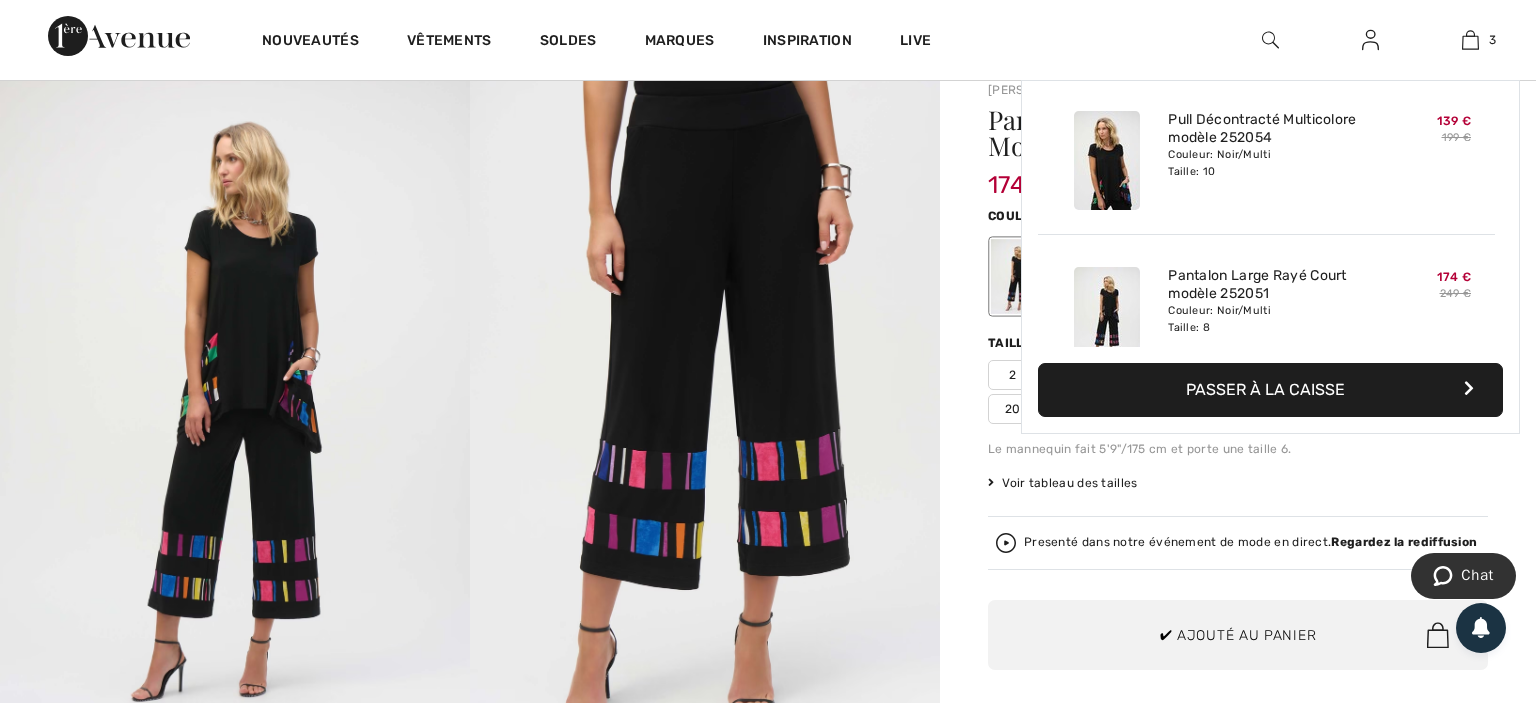 scroll, scrollTop: 217, scrollLeft: 0, axis: vertical 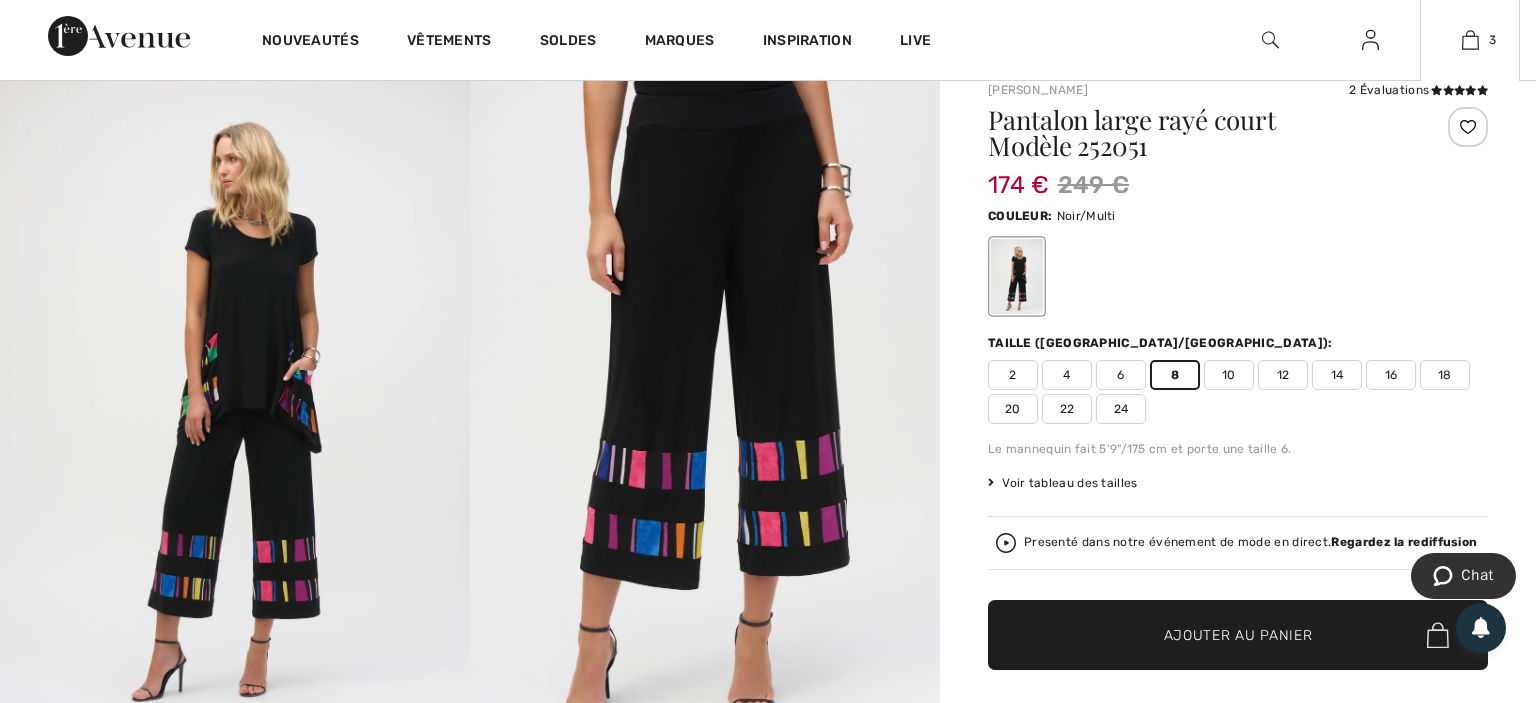 click on "Pantalon large rayé court  Modèle 252051" at bounding box center [1196, 133] 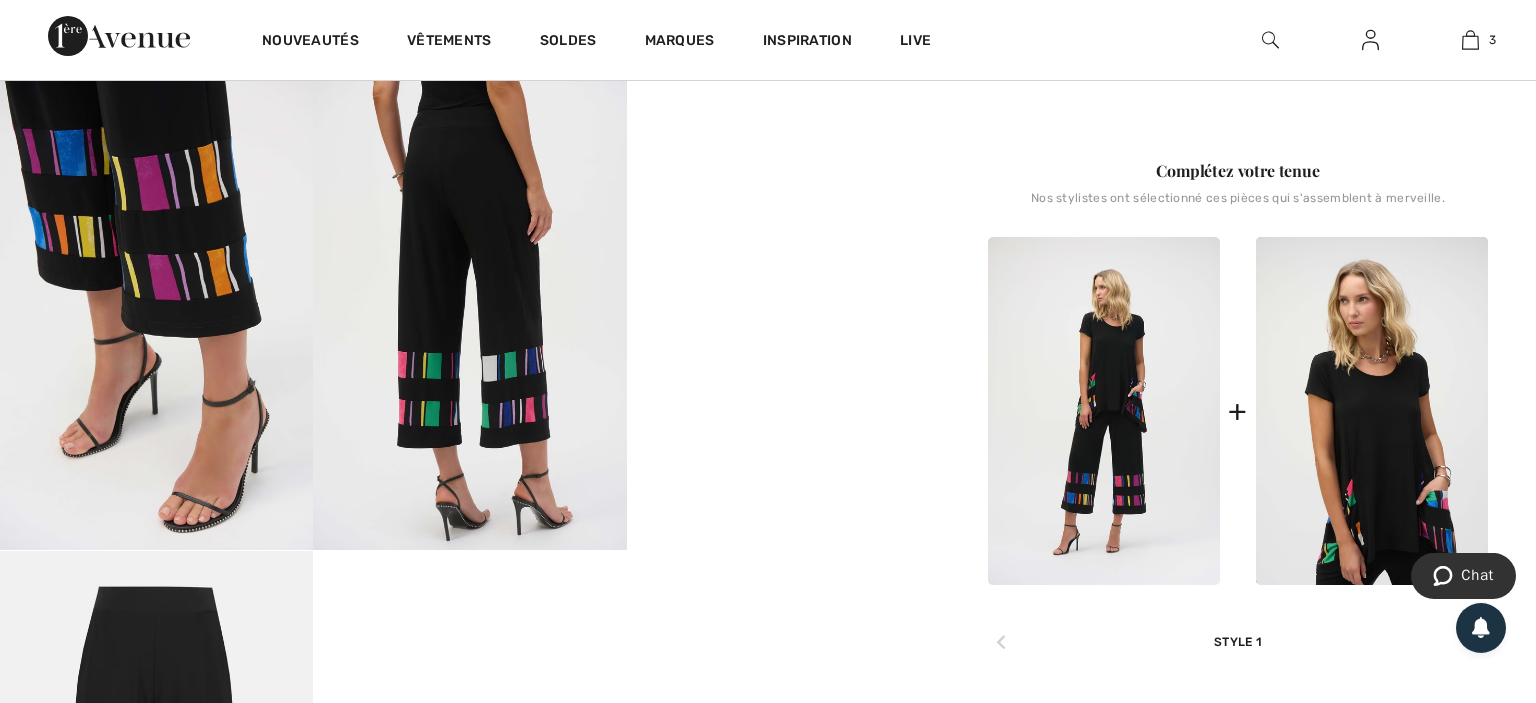 scroll, scrollTop: 844, scrollLeft: 0, axis: vertical 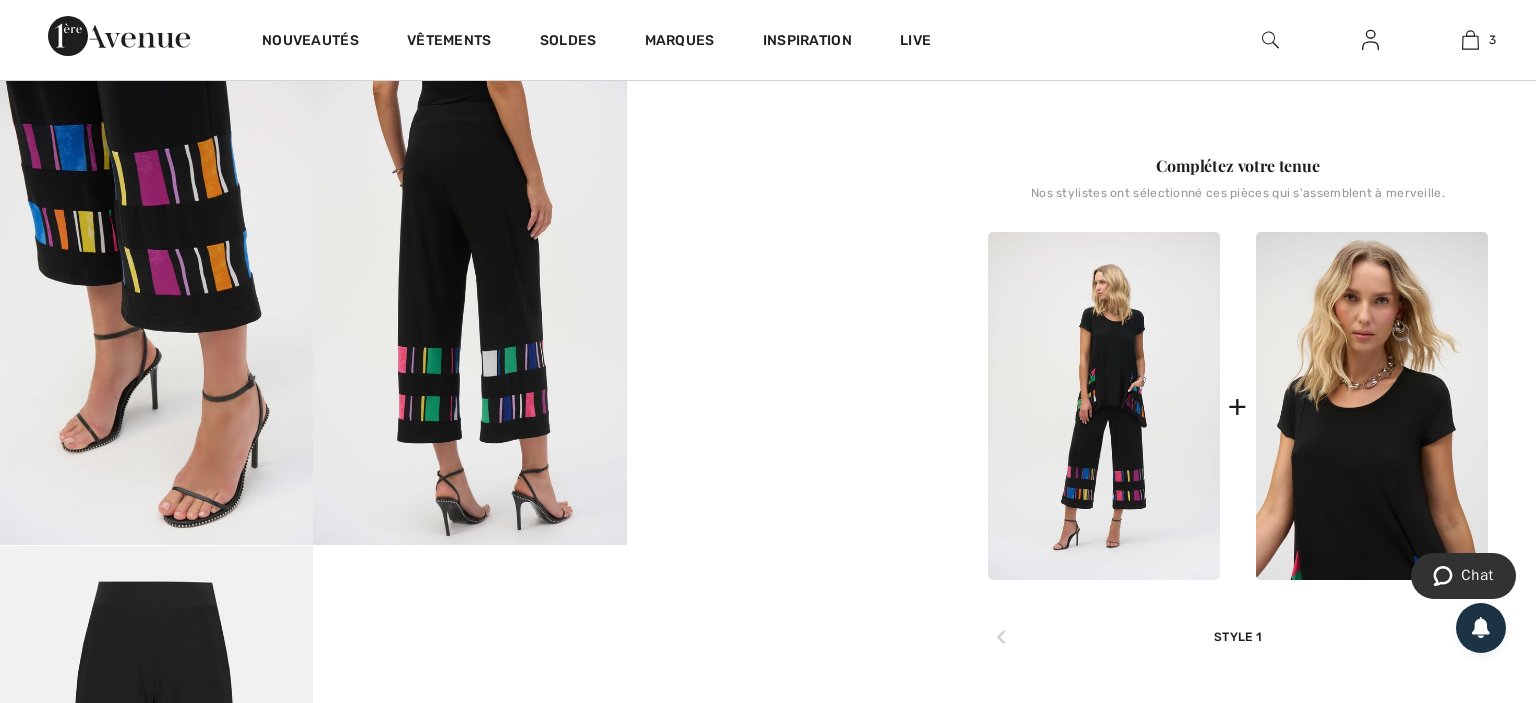 click at bounding box center [1372, 406] 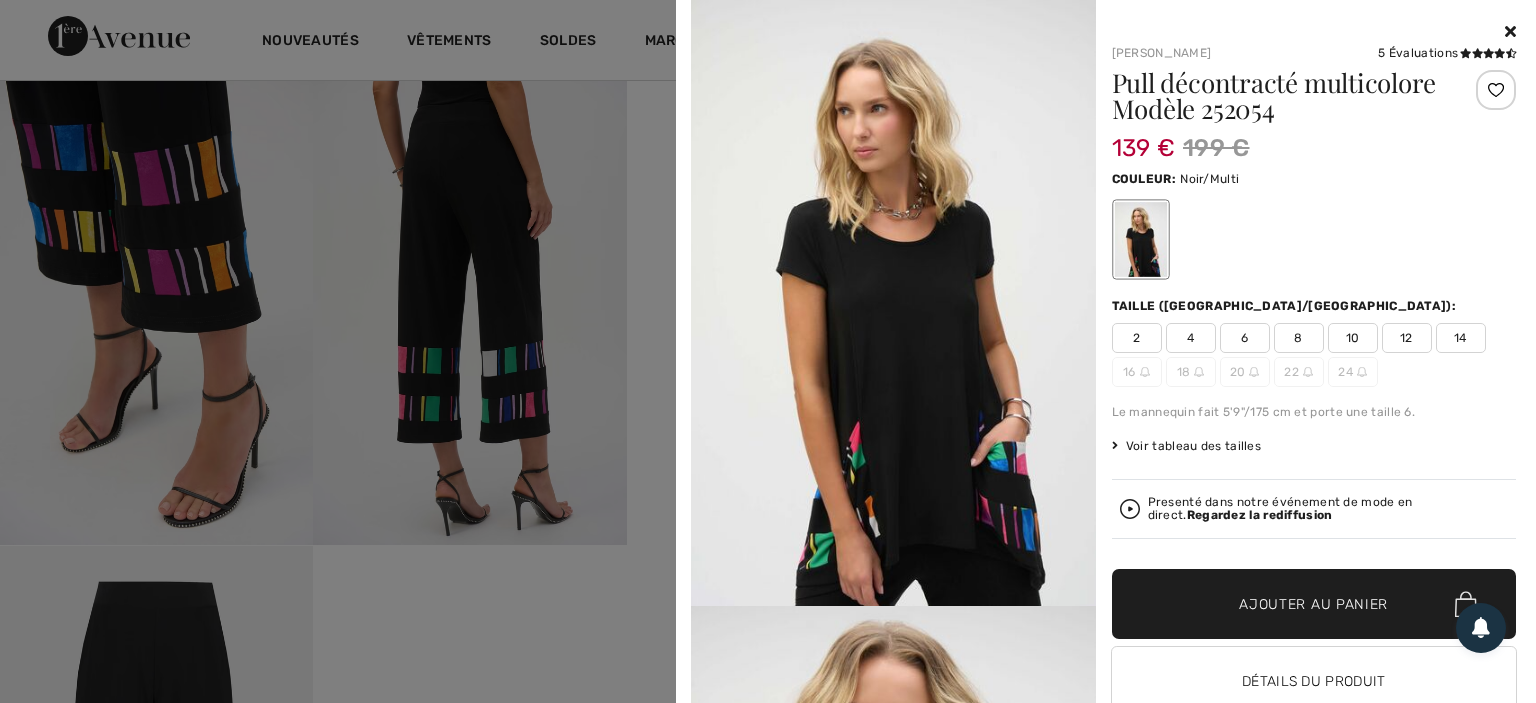 click on "Your browser does not support the video tag.
Joseph Ribkoff
5 Évaluations
5 Évaluations
Pull décontracté multicolore  Modèle 252054
139 € 199 €
Couleur:
Noir/Multi
Taille (CA/US):
2 4 6 8 10 12 14 16 18 20 22 24
Le mannequin fait 5'9"/175 cm et porte une taille 6.
2" at bounding box center (1100, 381) 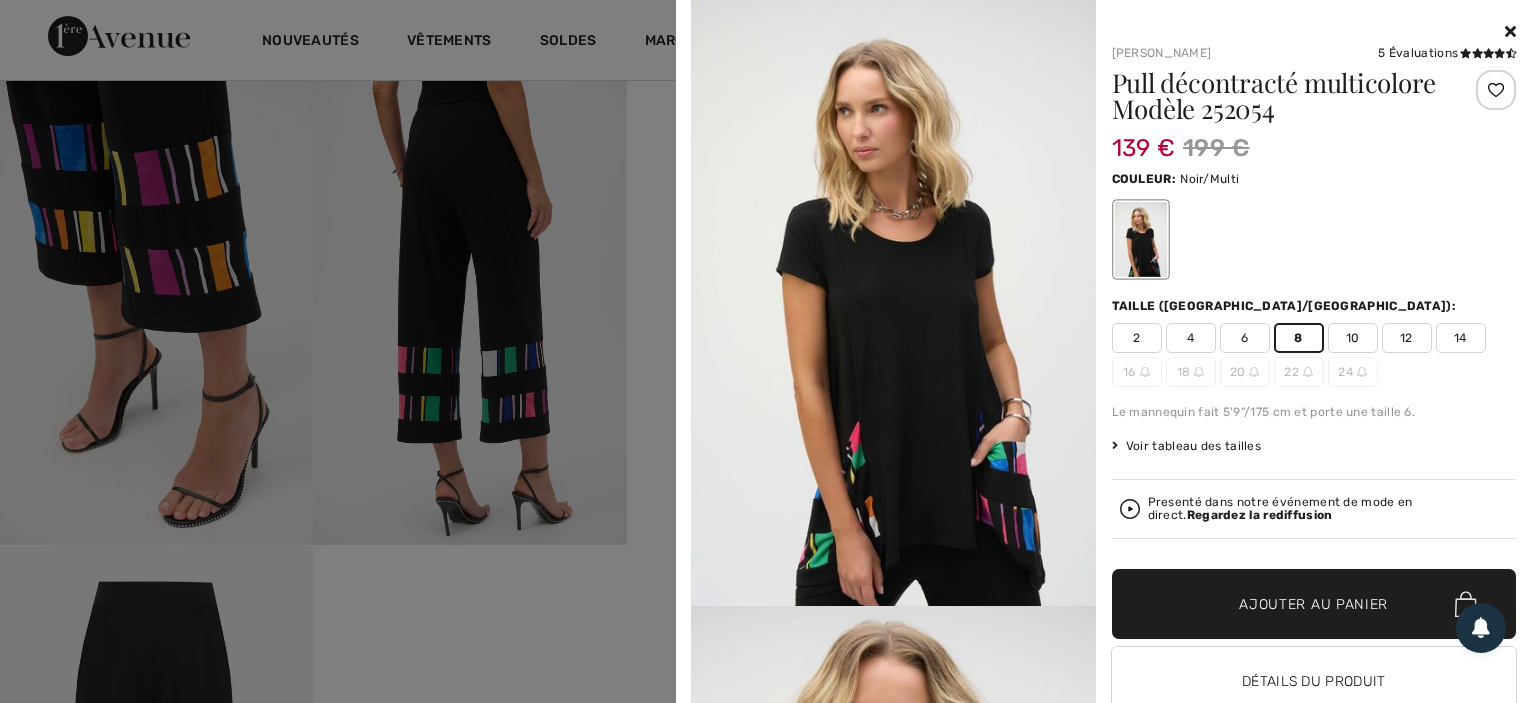 click on "Ajouter au panier" at bounding box center (1313, 604) 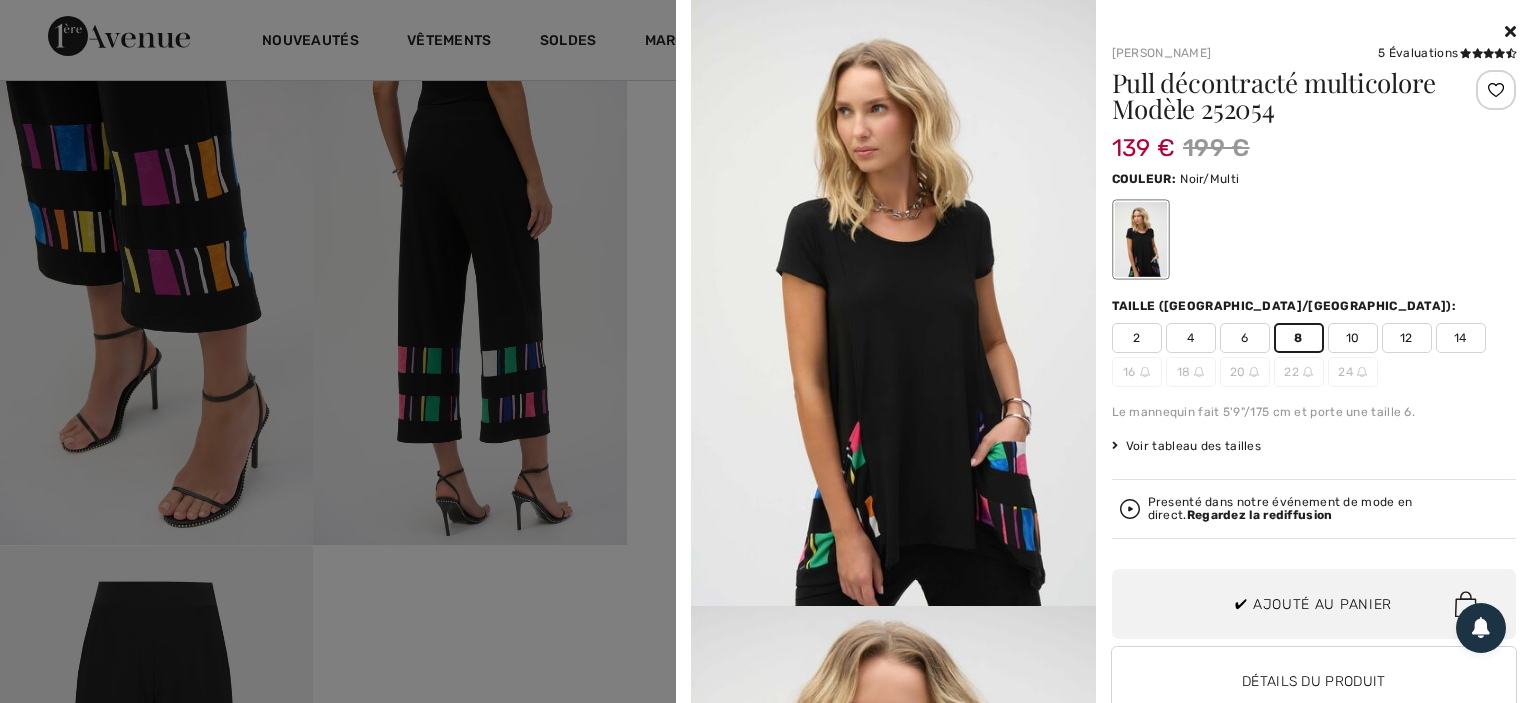 scroll, scrollTop: 373, scrollLeft: 0, axis: vertical 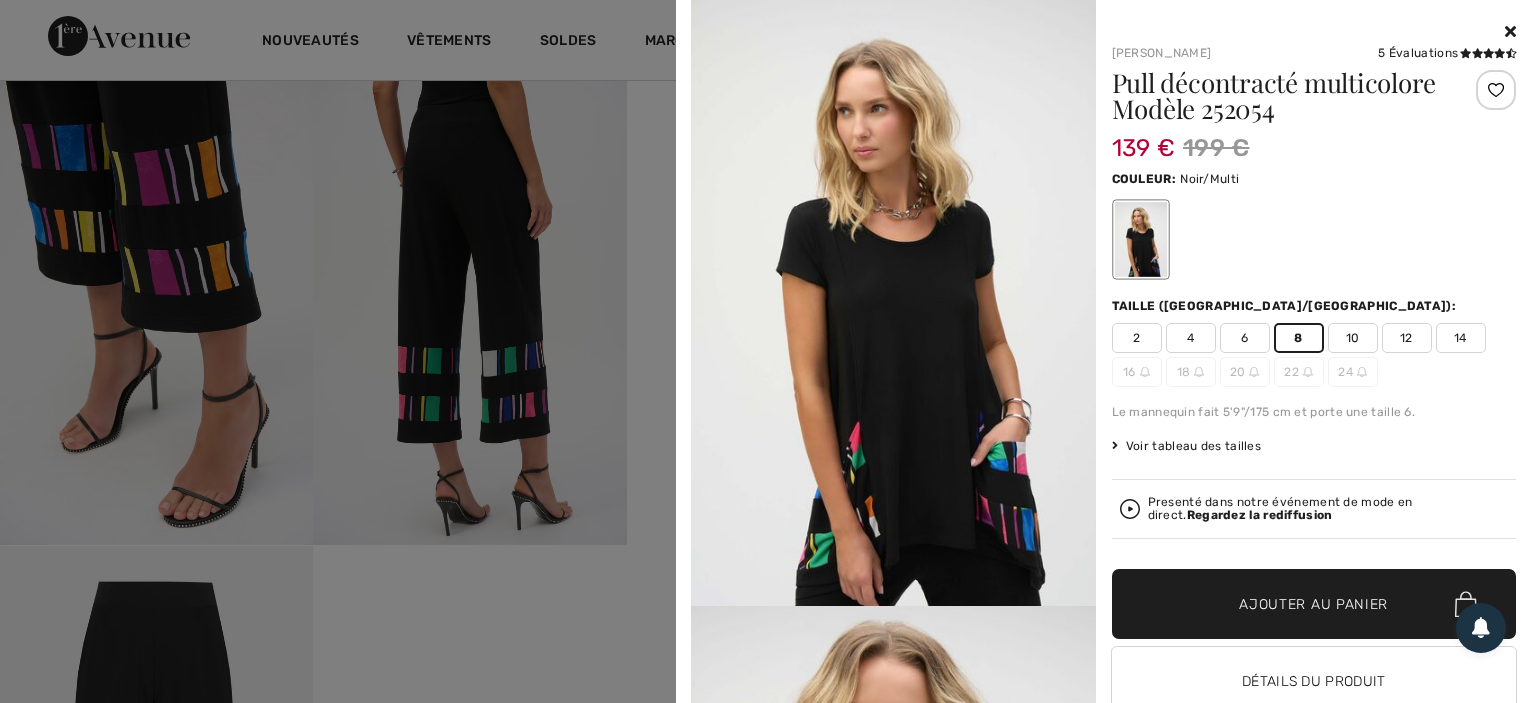 click at bounding box center (1510, 31) 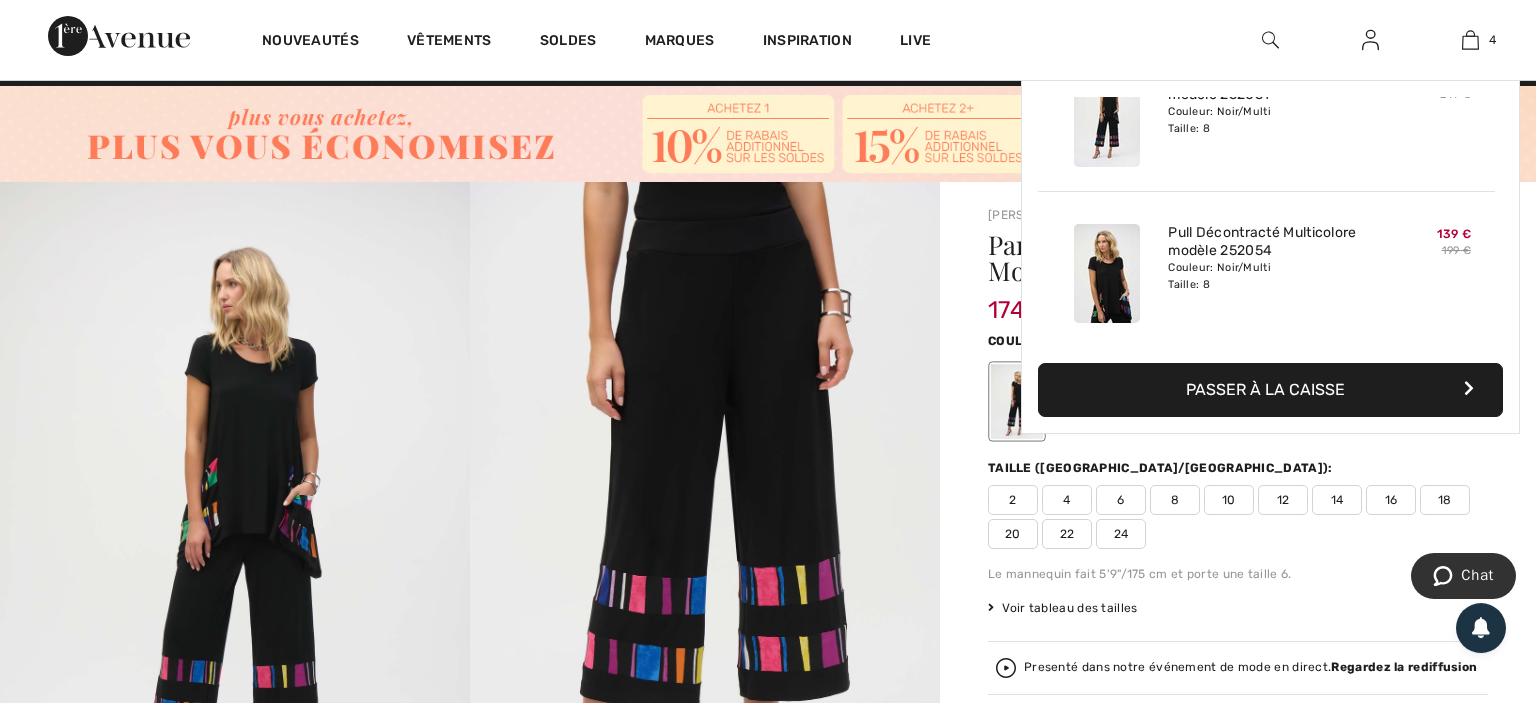 scroll, scrollTop: 0, scrollLeft: 0, axis: both 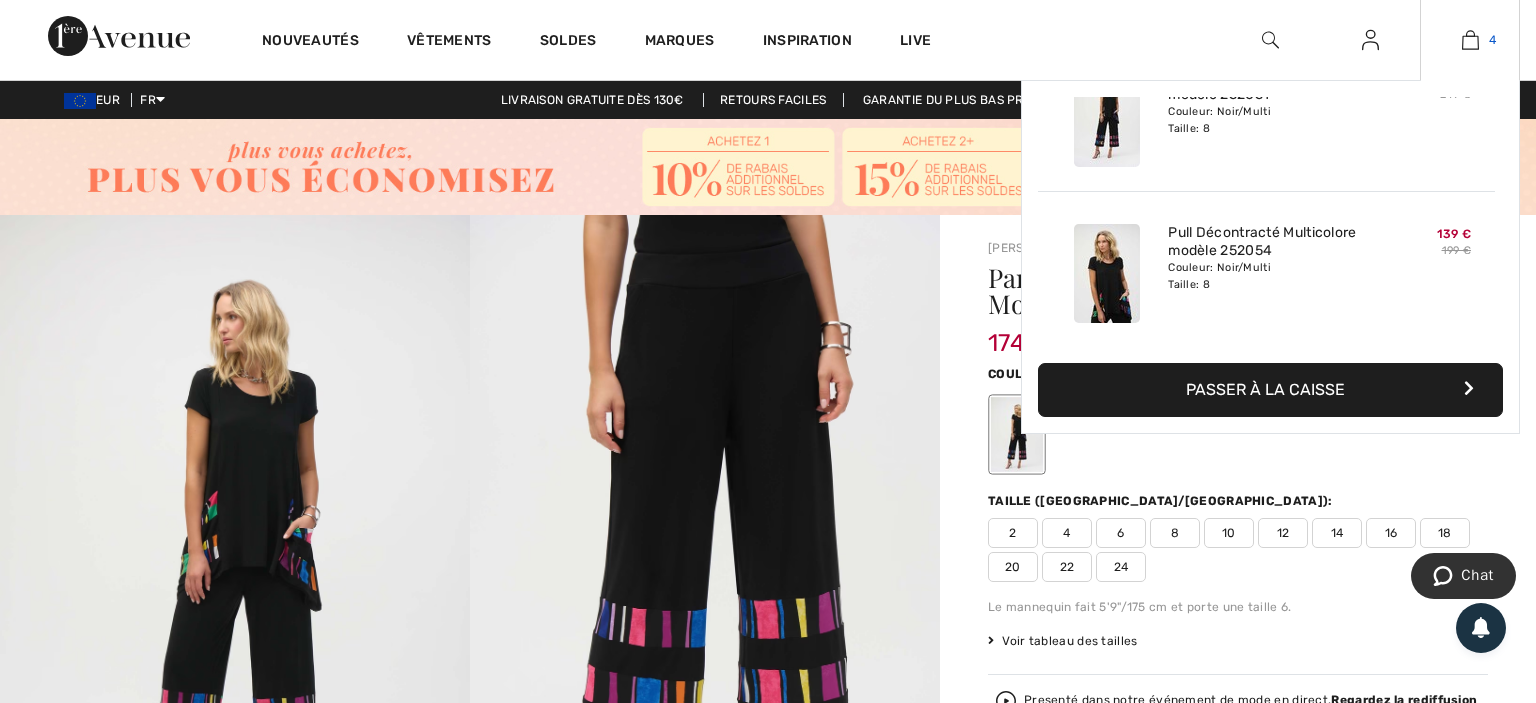 click at bounding box center (1470, 40) 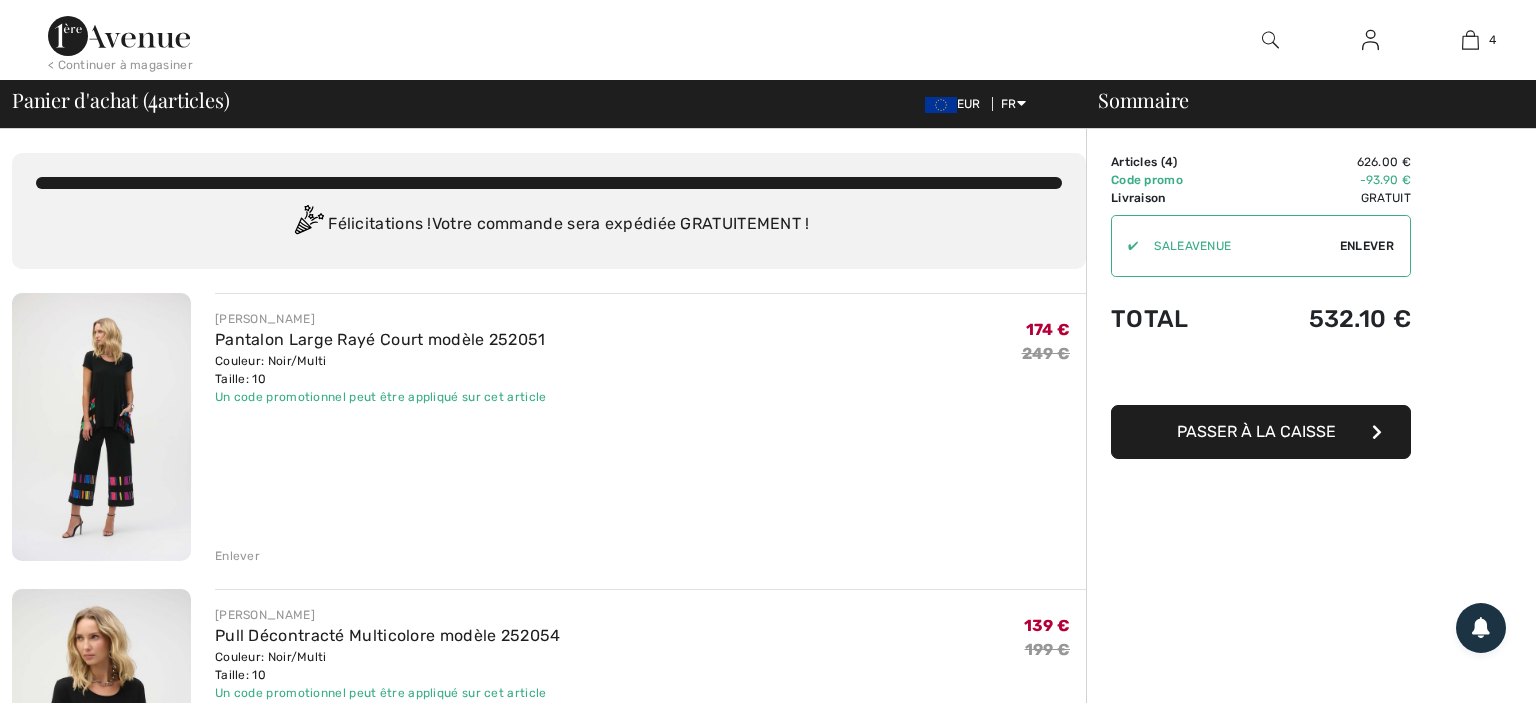 scroll, scrollTop: 0, scrollLeft: 0, axis: both 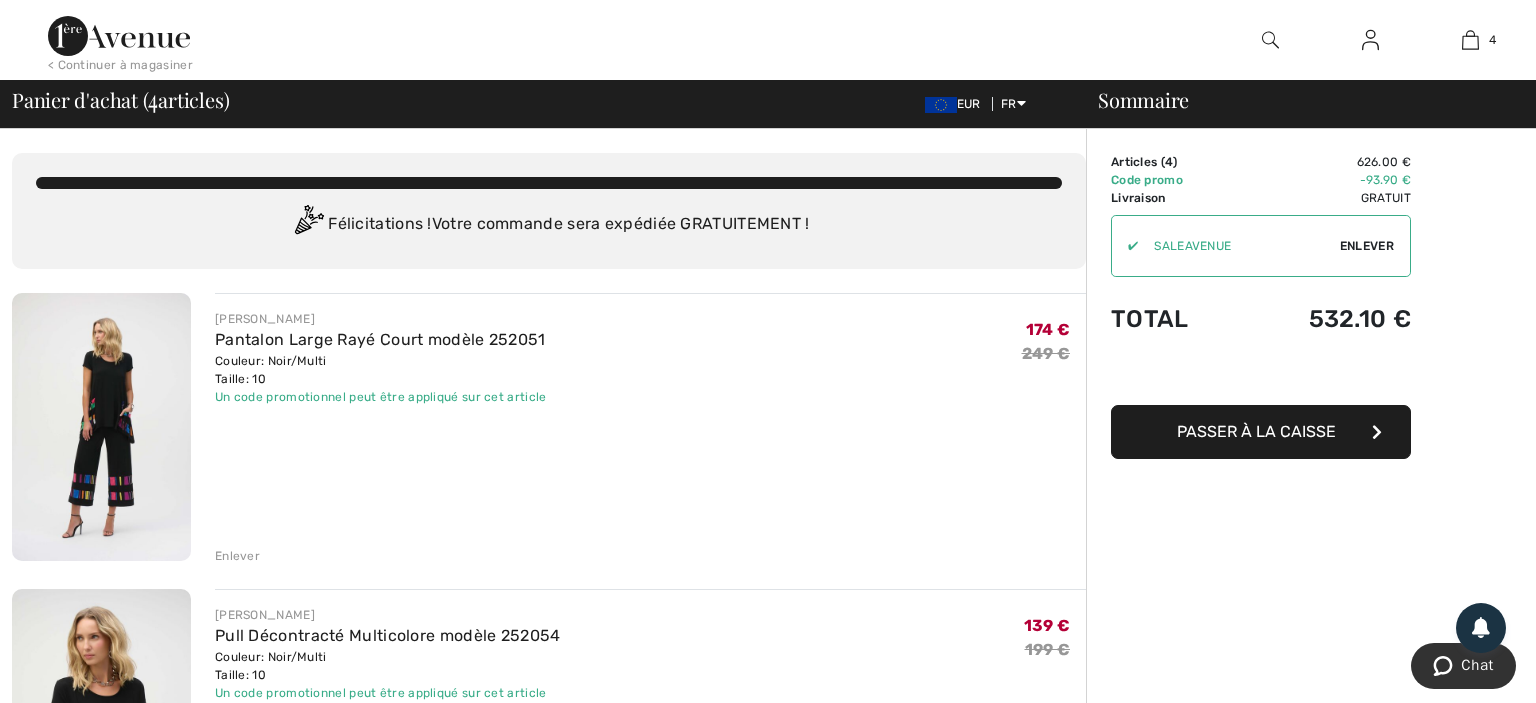 click on "Enlever" at bounding box center [237, 556] 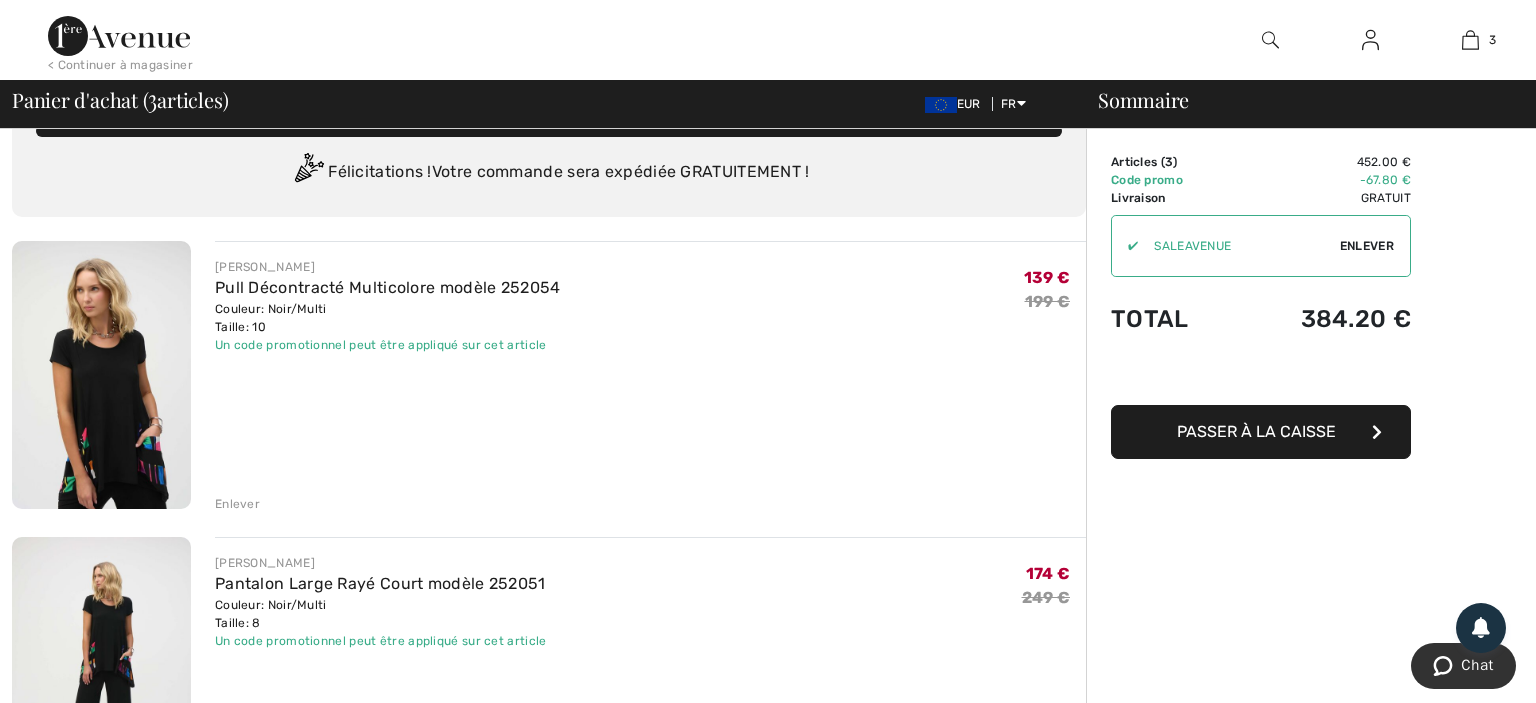 scroll, scrollTop: 211, scrollLeft: 0, axis: vertical 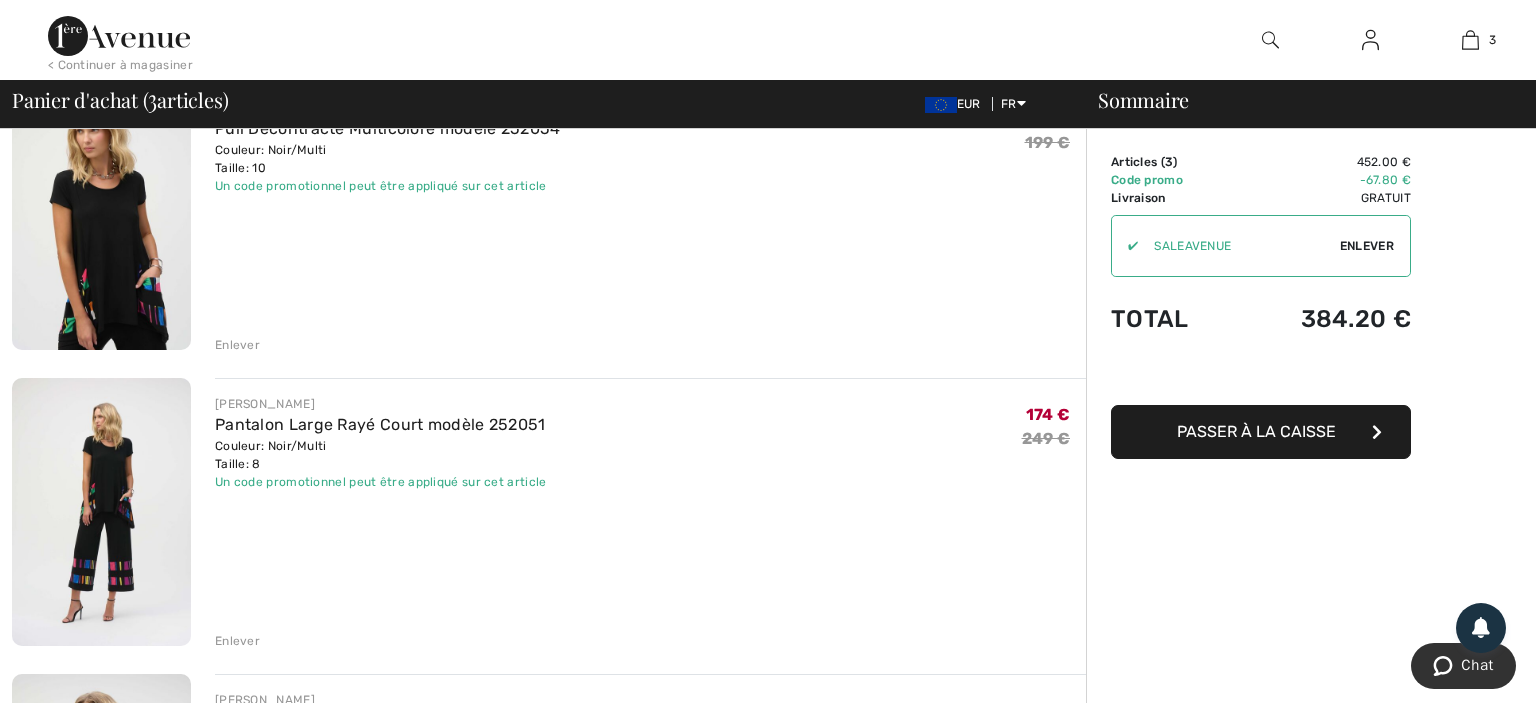 click on "Enlever" at bounding box center (237, 345) 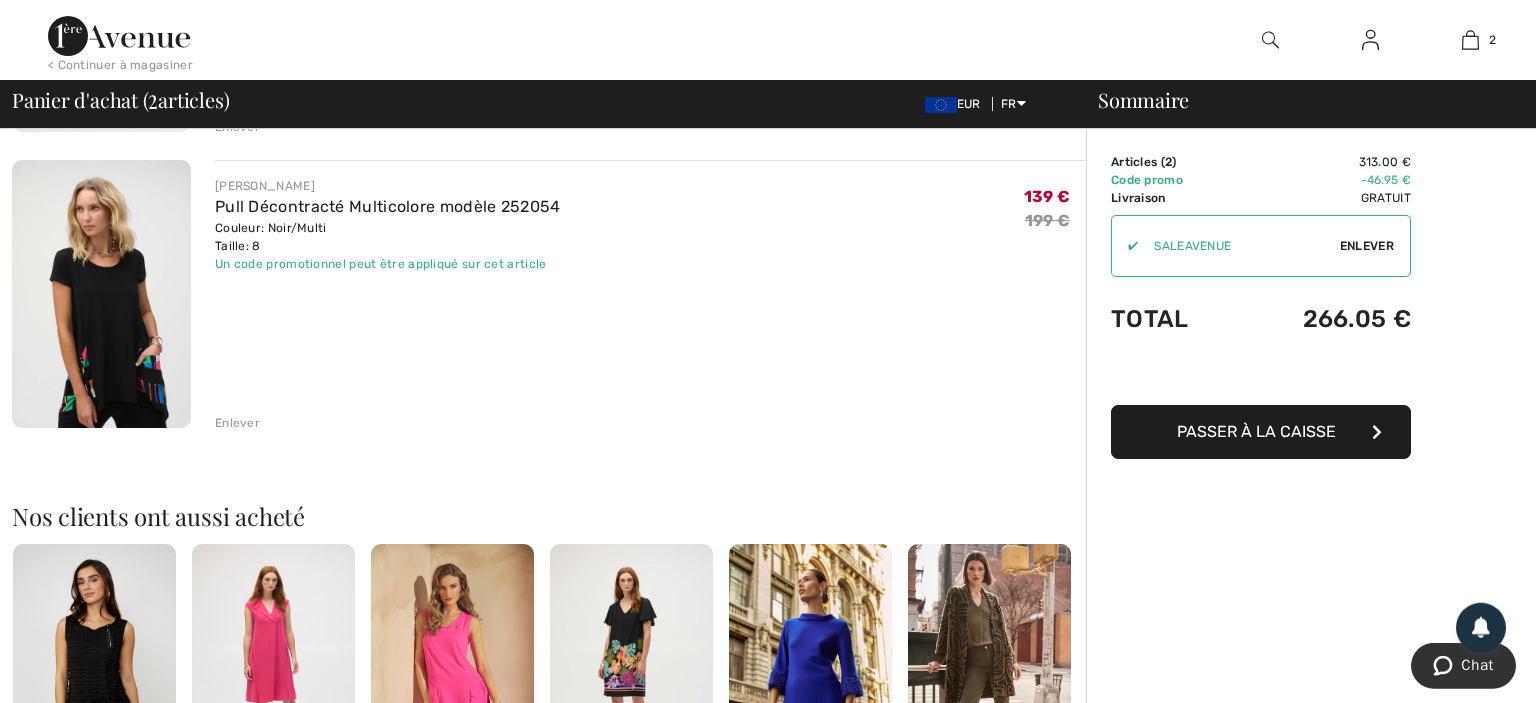scroll, scrollTop: 422, scrollLeft: 0, axis: vertical 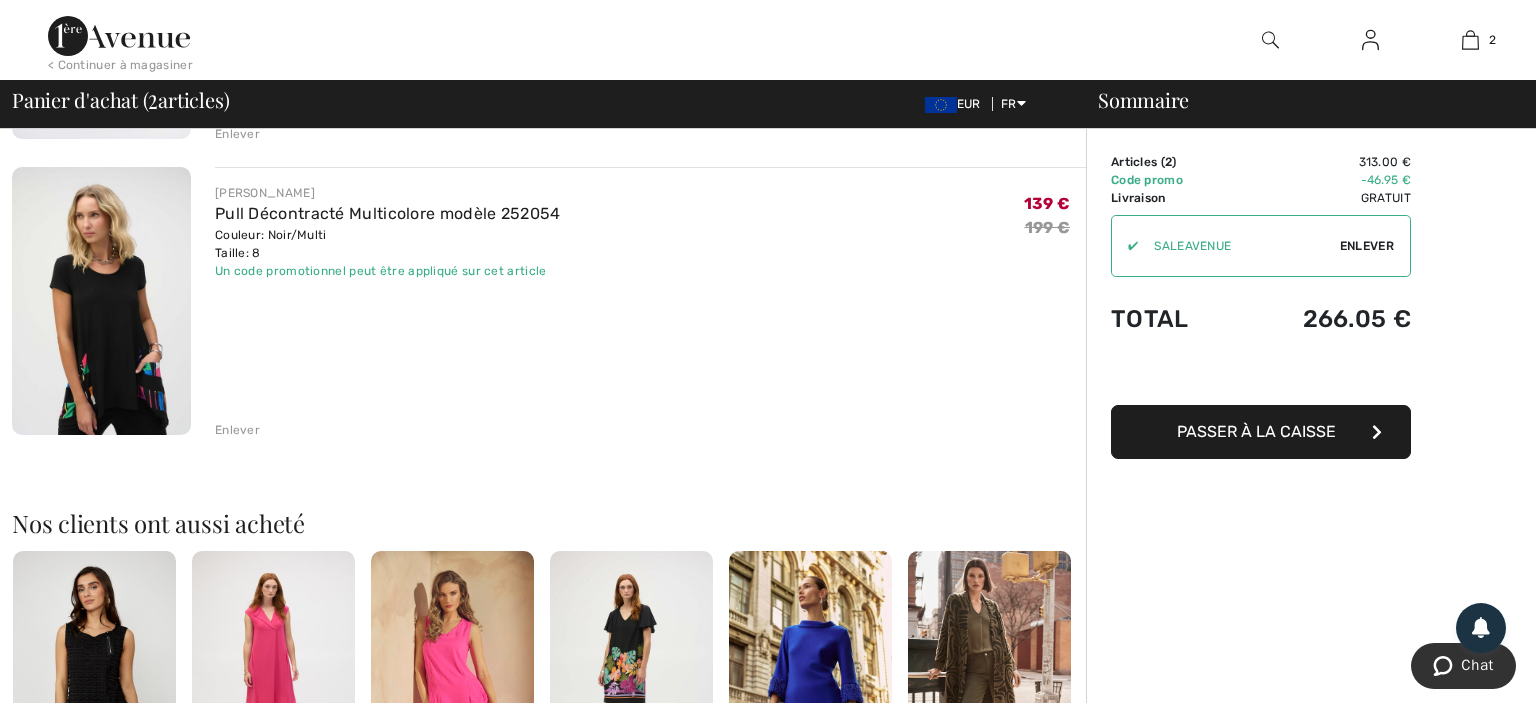 click on "Couleur: Noir/Multi
Taille: 8" at bounding box center [388, 244] 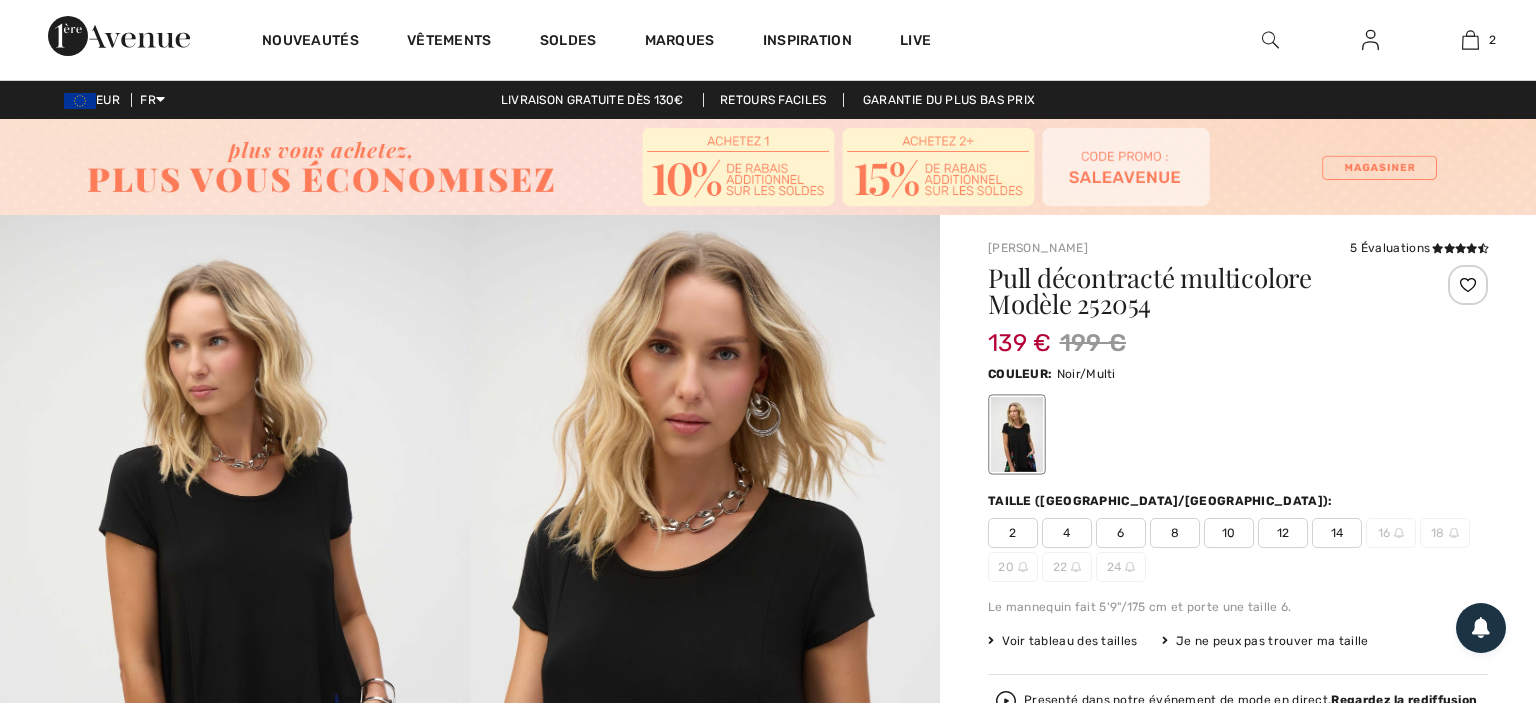 scroll, scrollTop: 0, scrollLeft: 0, axis: both 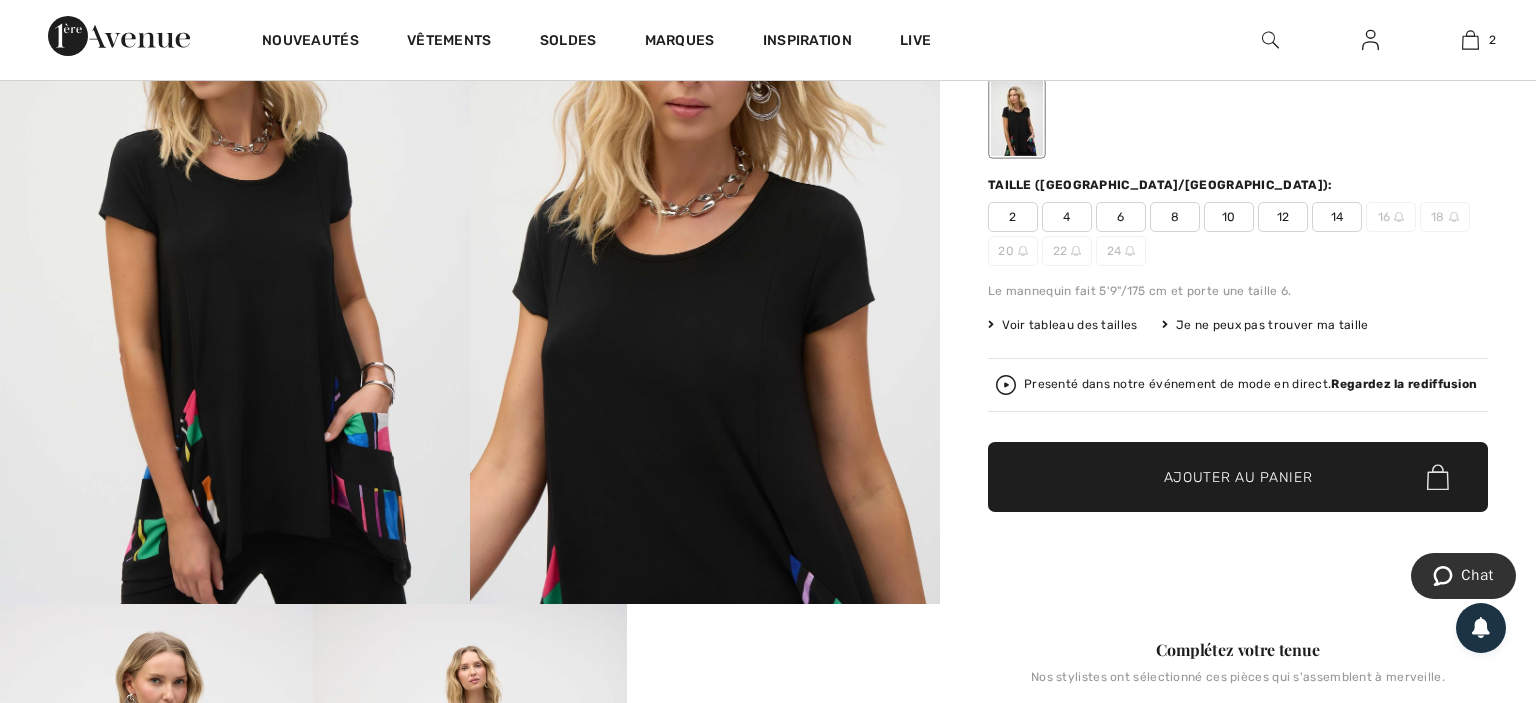 click on "Voir tableau des tailles" at bounding box center [1063, 325] 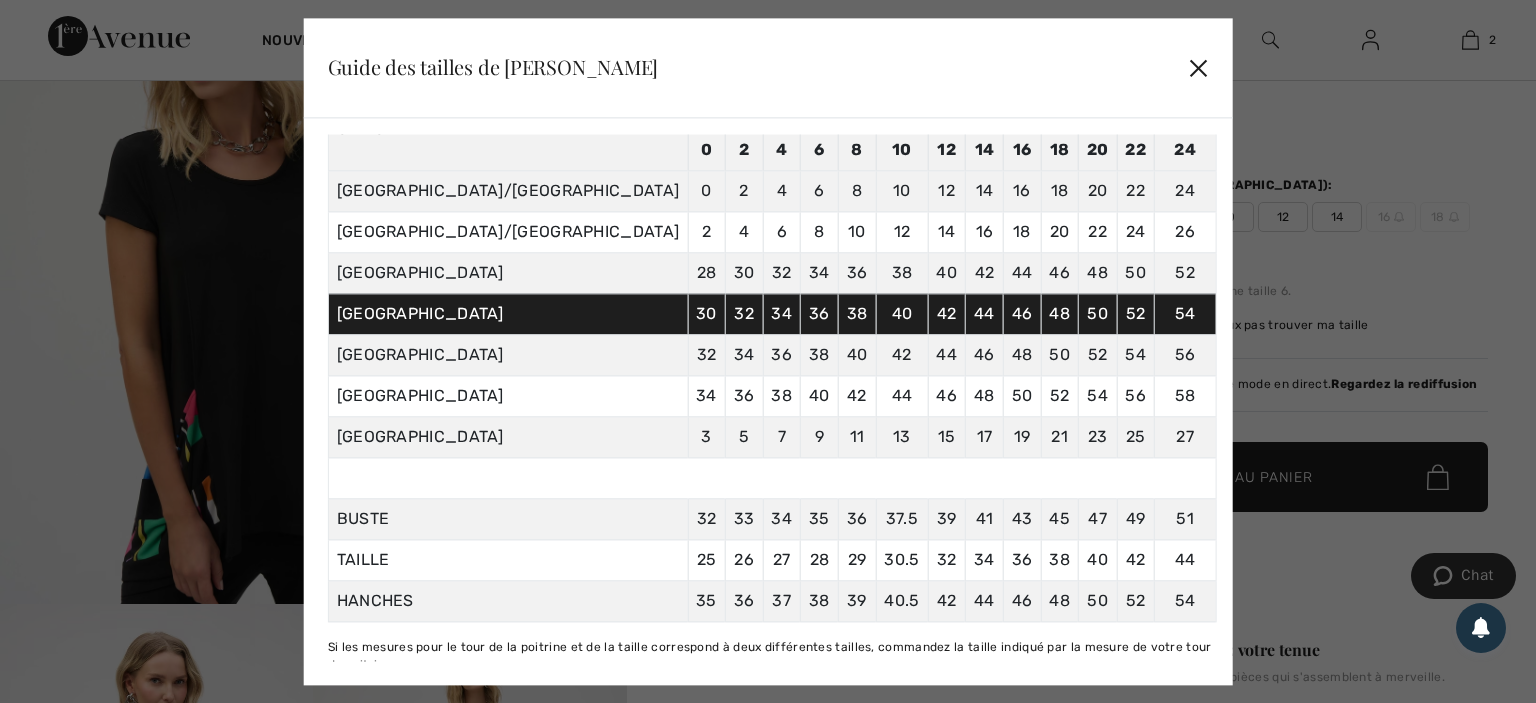scroll, scrollTop: 123, scrollLeft: 0, axis: vertical 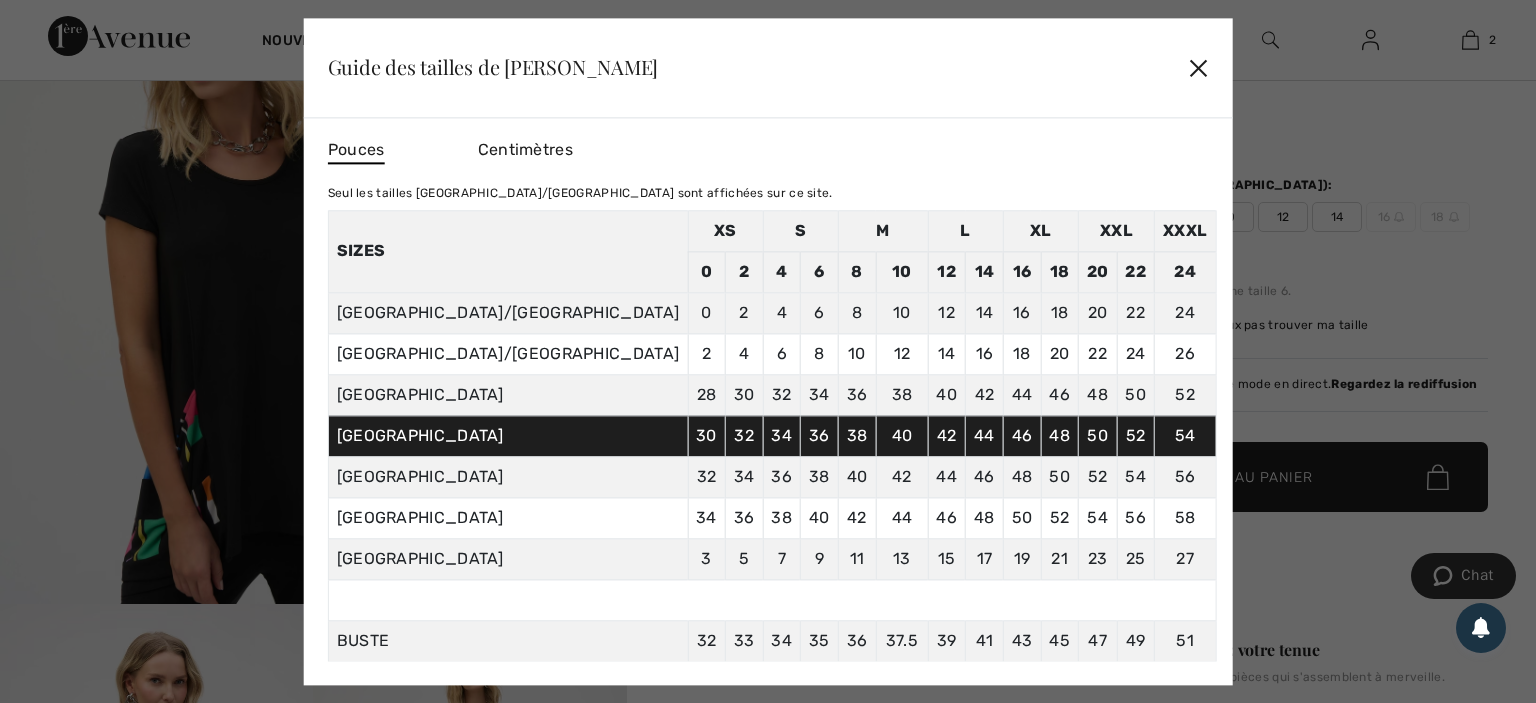 click on "Centimètres" at bounding box center [525, 149] 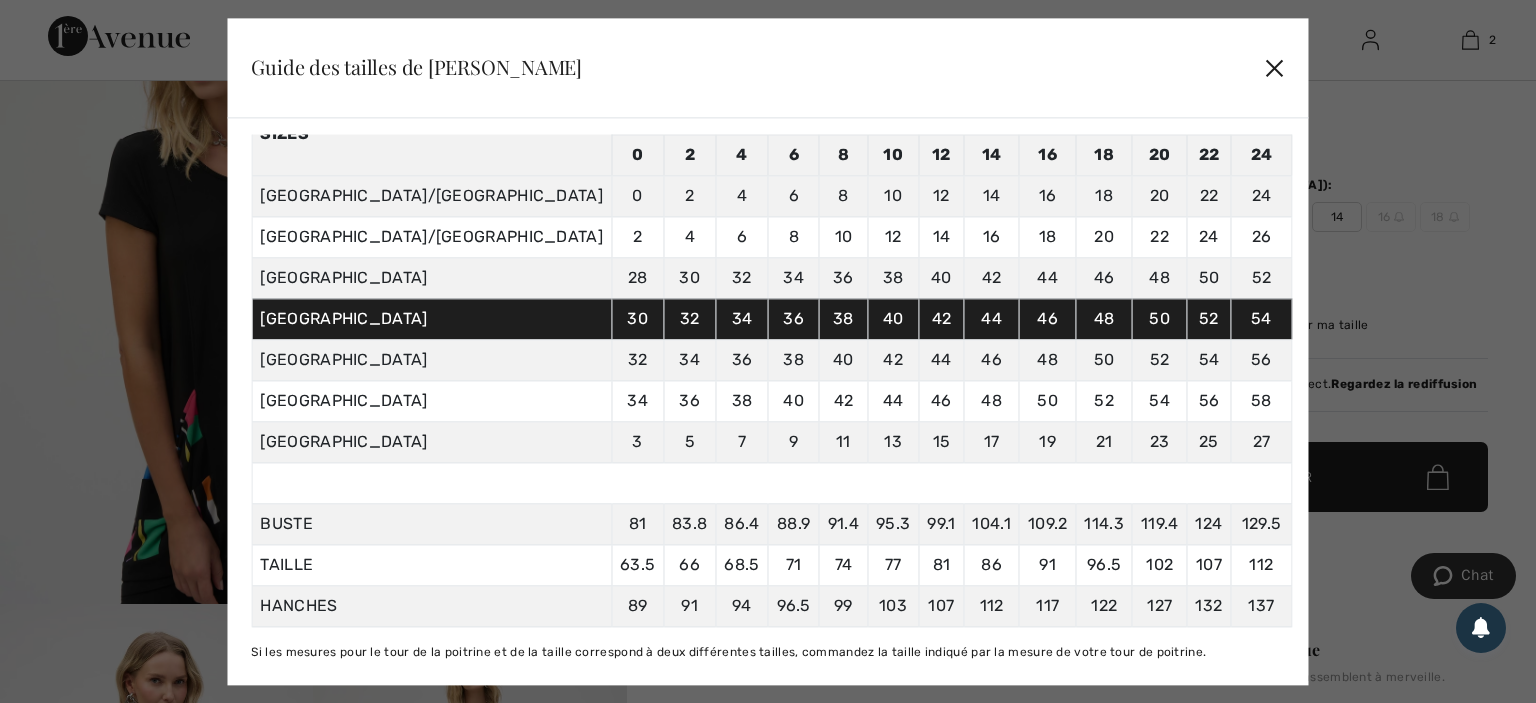 scroll, scrollTop: 207, scrollLeft: 0, axis: vertical 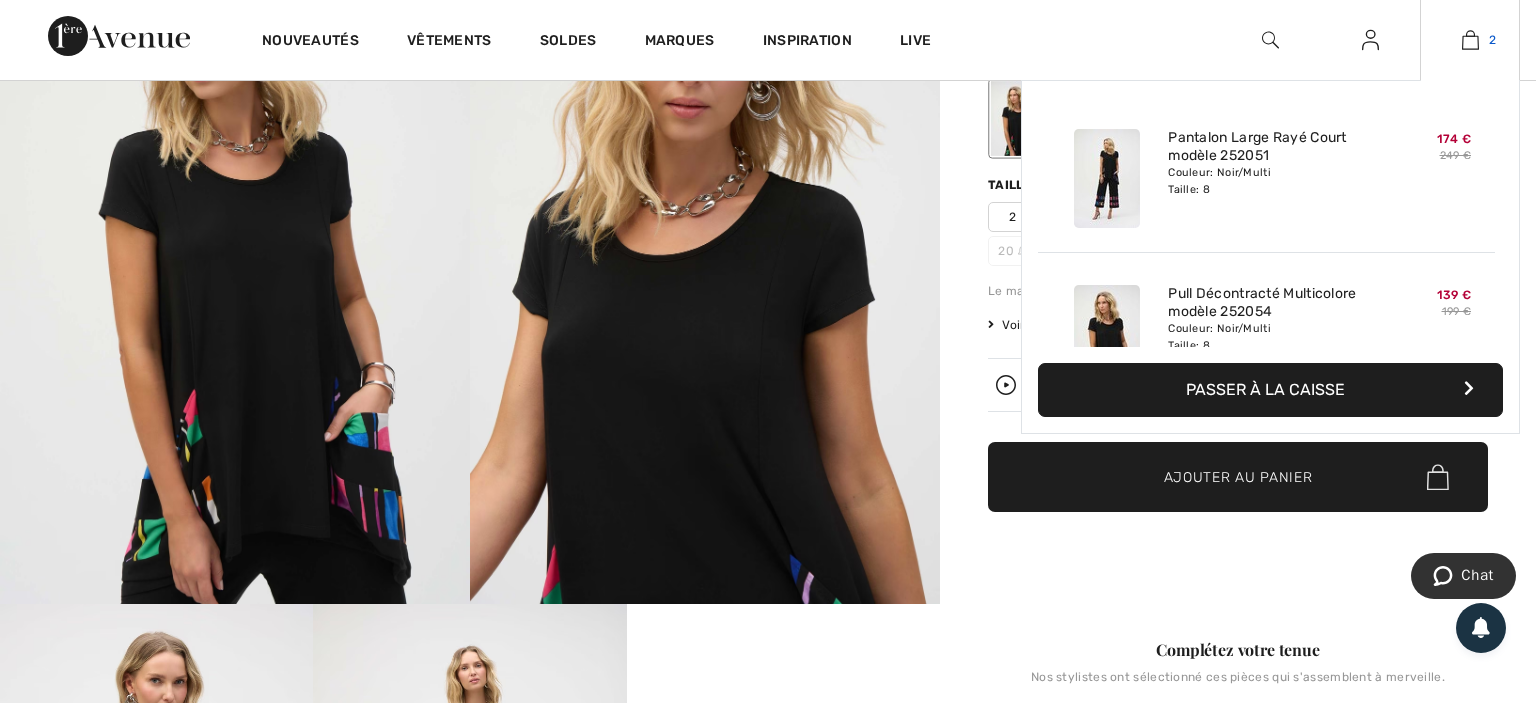 click on "2" at bounding box center (1470, 40) 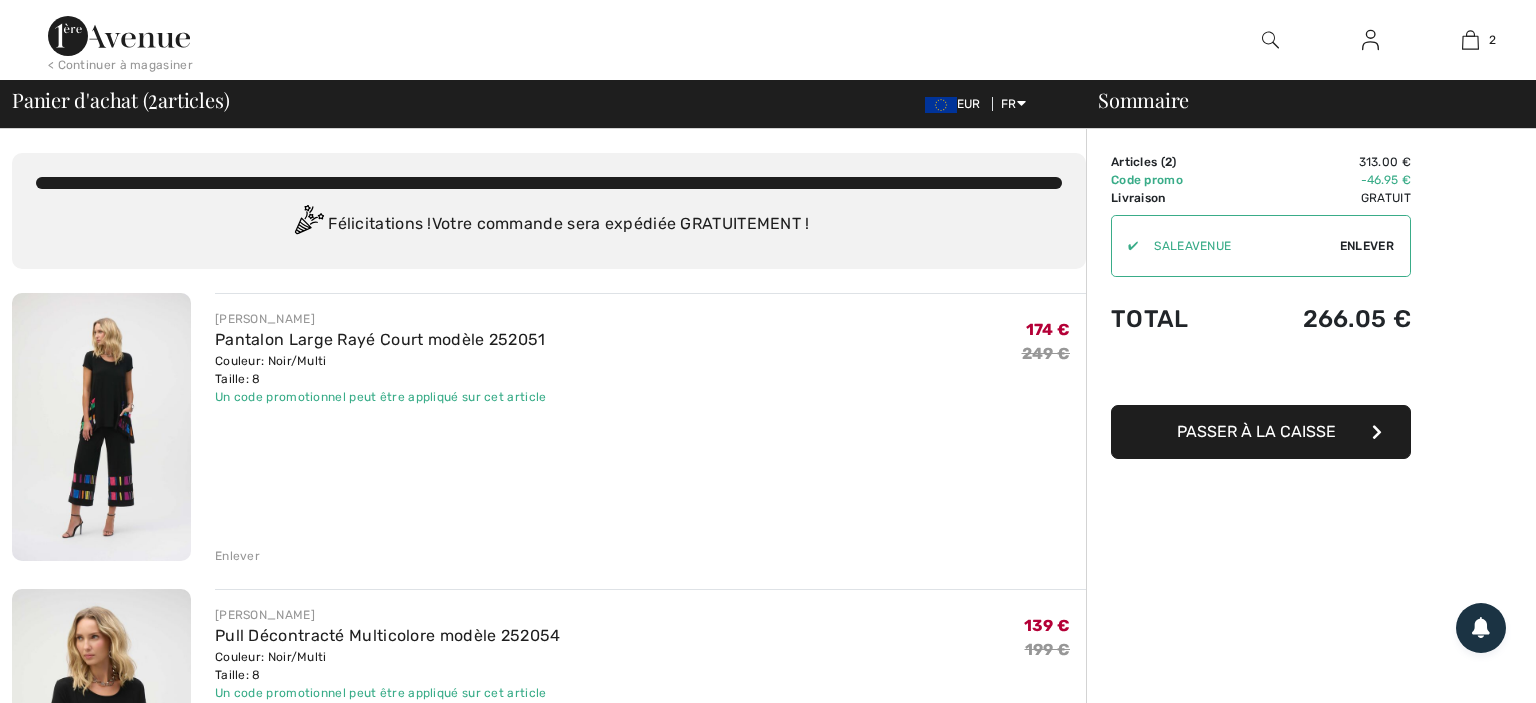 scroll, scrollTop: 0, scrollLeft: 0, axis: both 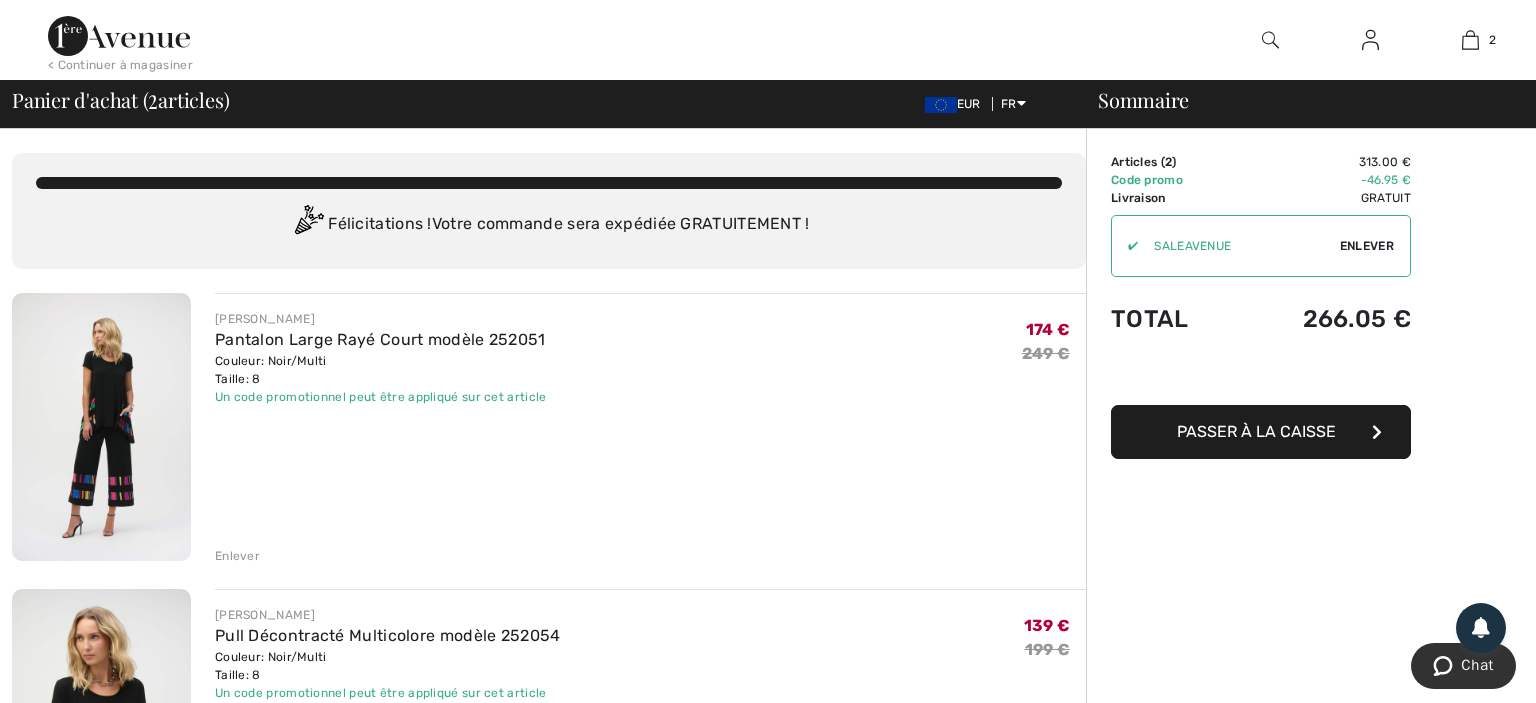 click on "Passer à la caisse" at bounding box center (1256, 431) 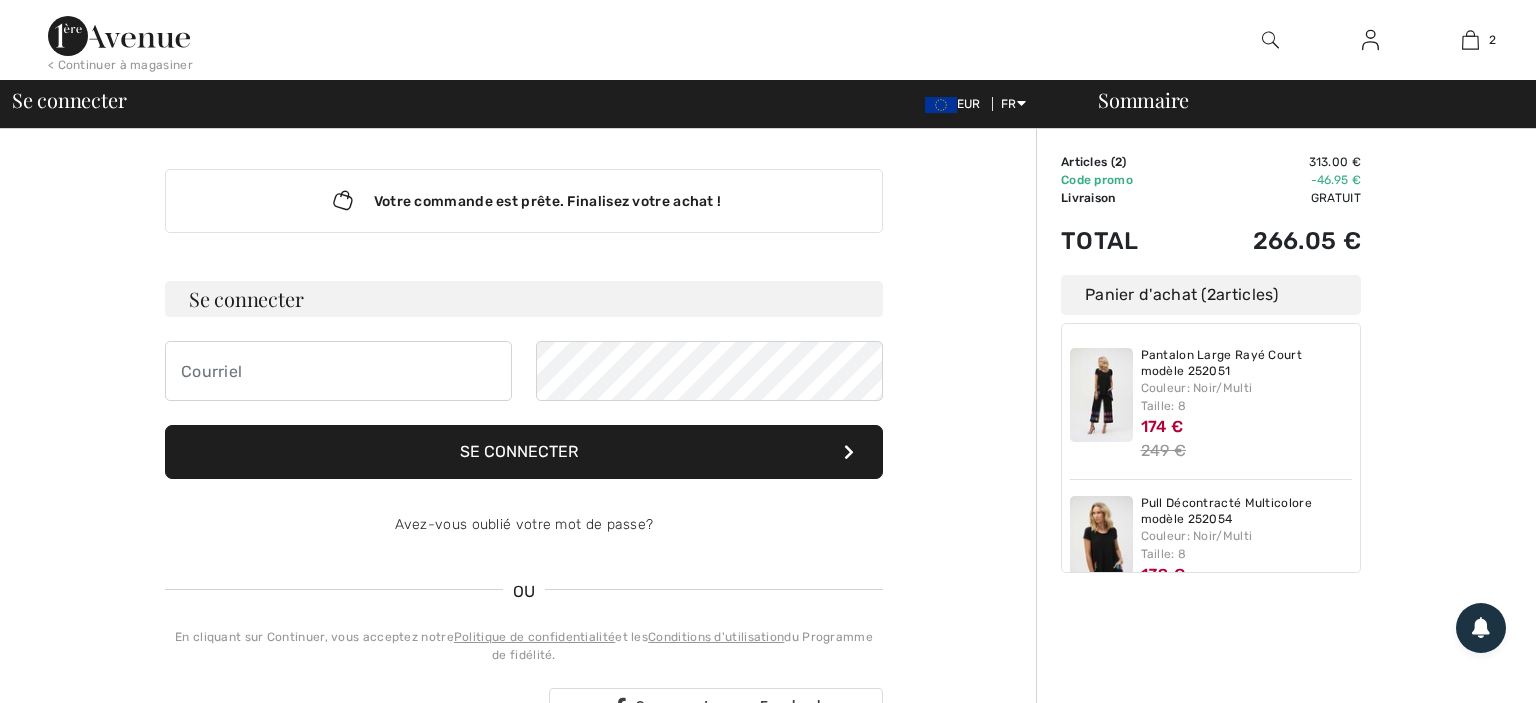 scroll, scrollTop: 0, scrollLeft: 0, axis: both 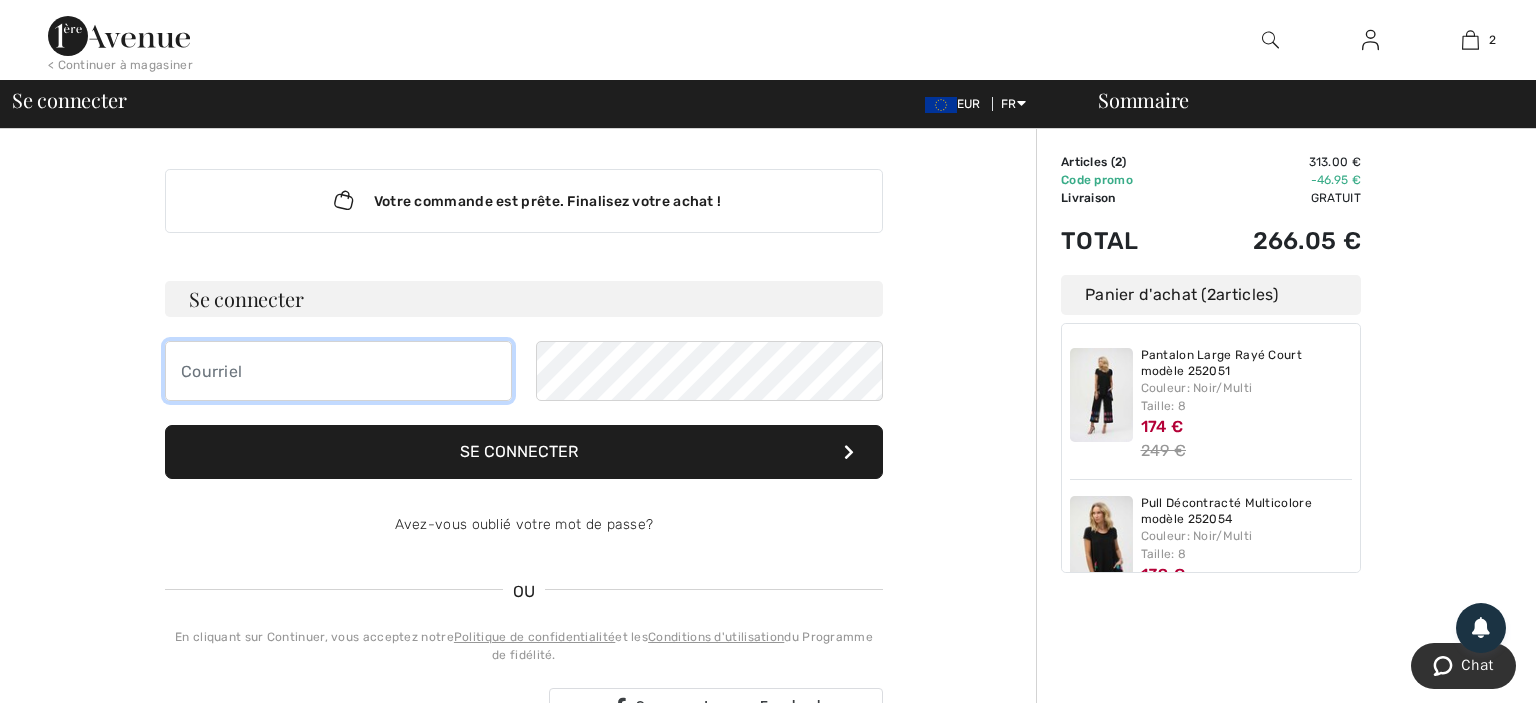 click at bounding box center [338, 371] 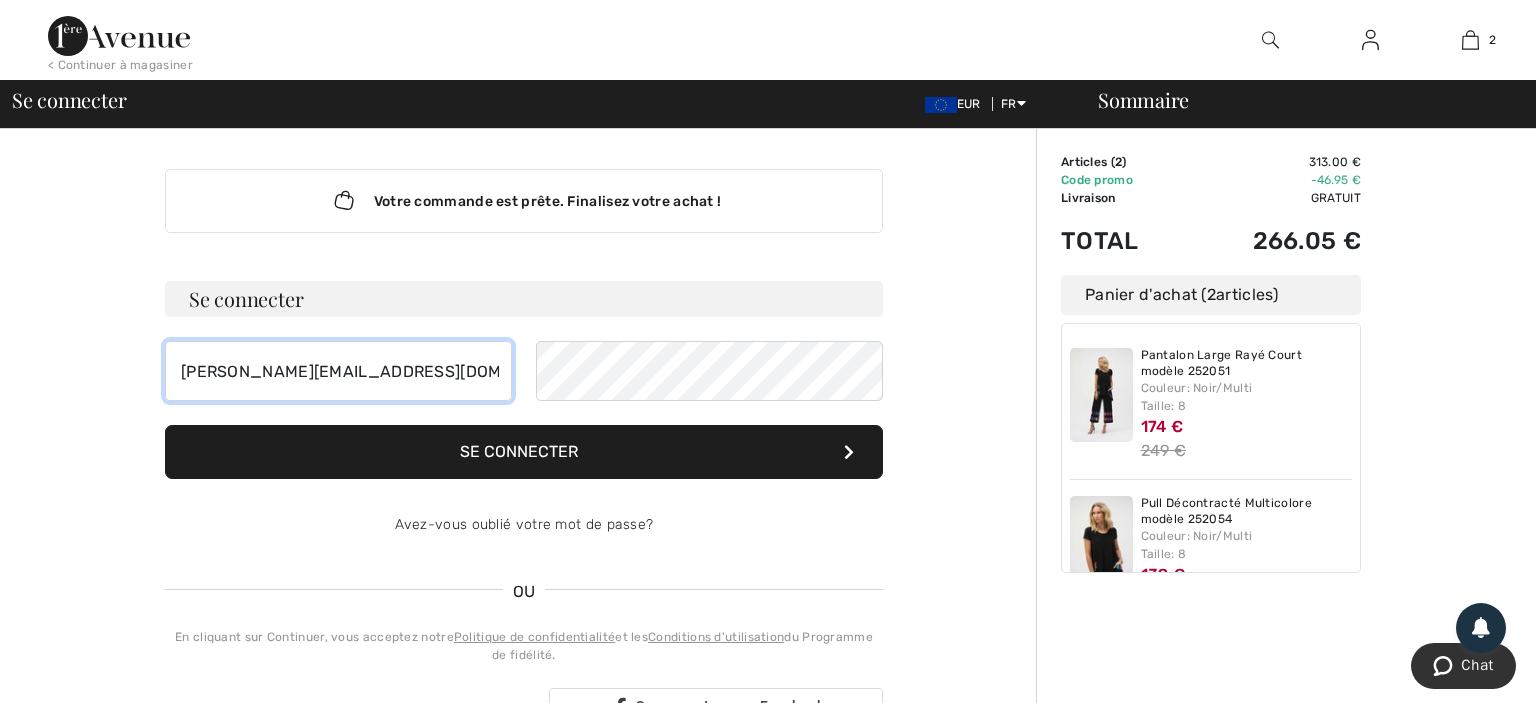 type on "[PERSON_NAME][EMAIL_ADDRESS][DOMAIN_NAME]" 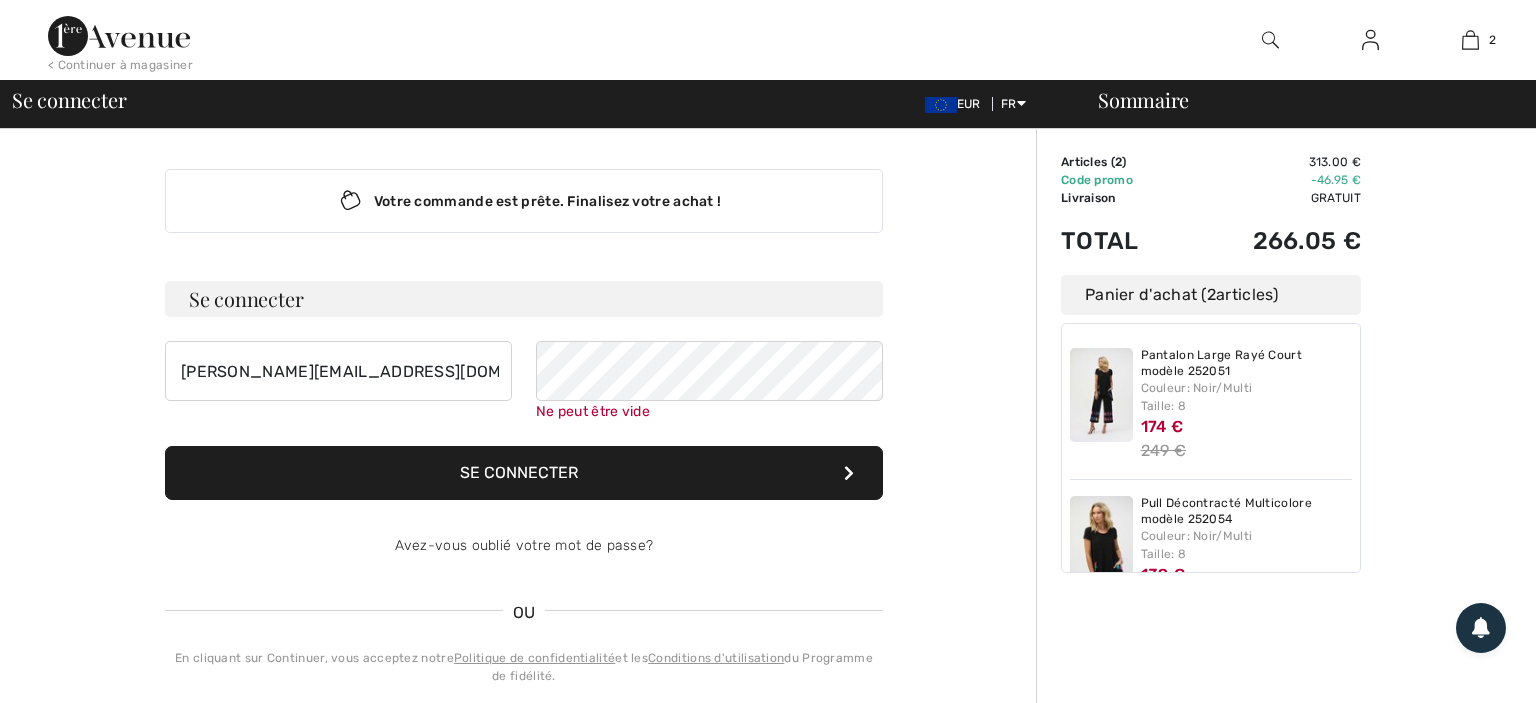 scroll, scrollTop: 0, scrollLeft: 0, axis: both 